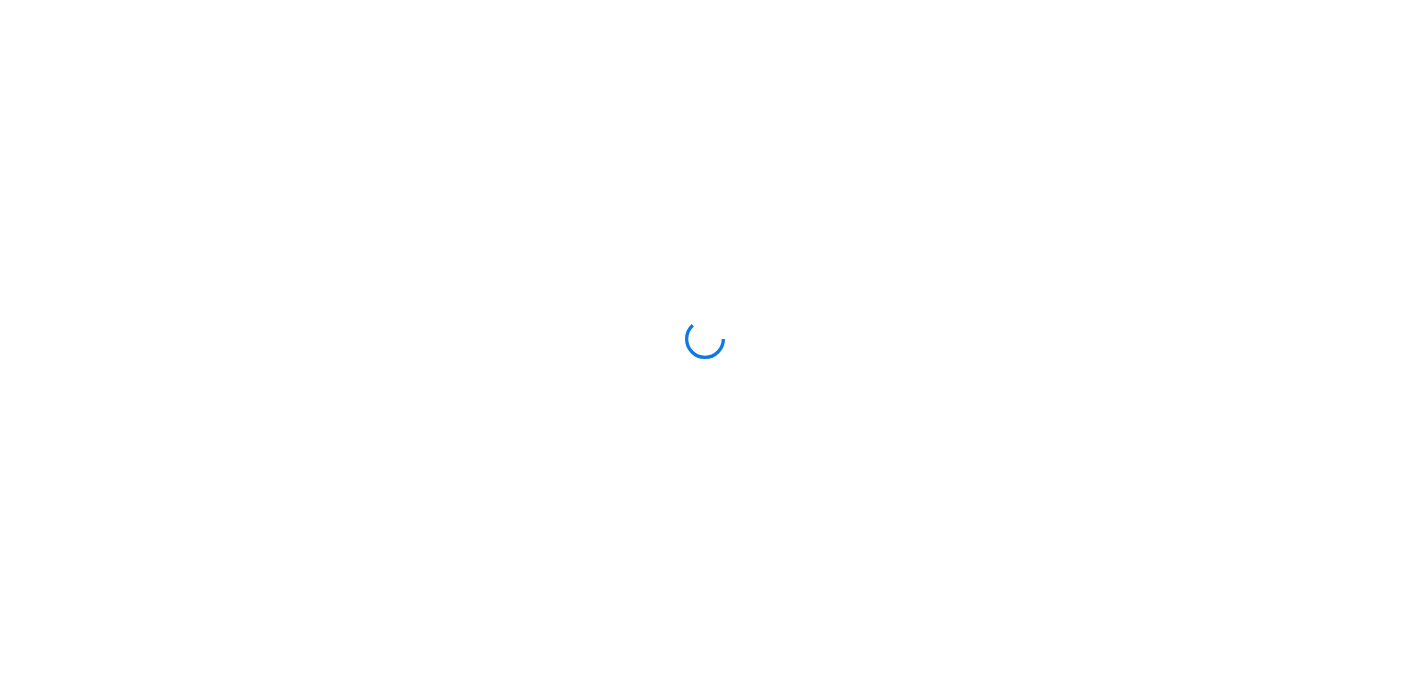scroll, scrollTop: 0, scrollLeft: 0, axis: both 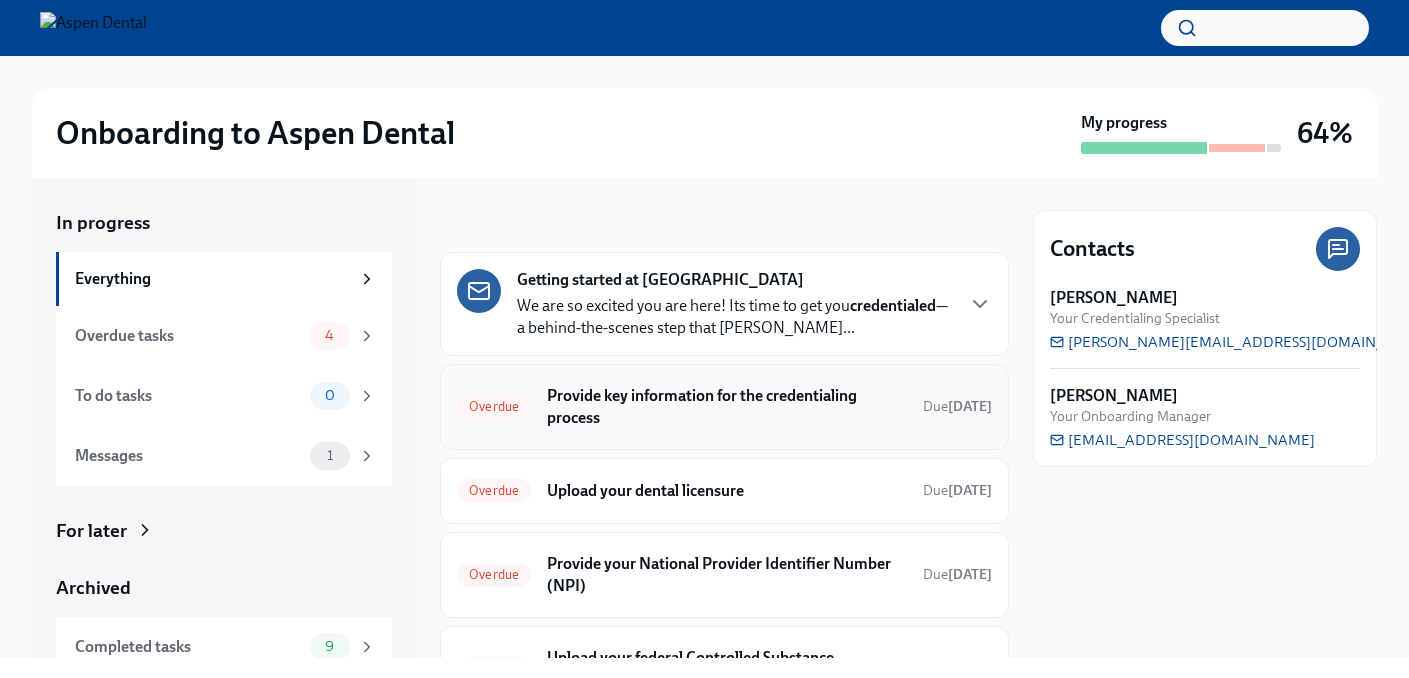 click on "Provide key information for the credentialing process" at bounding box center (727, 407) 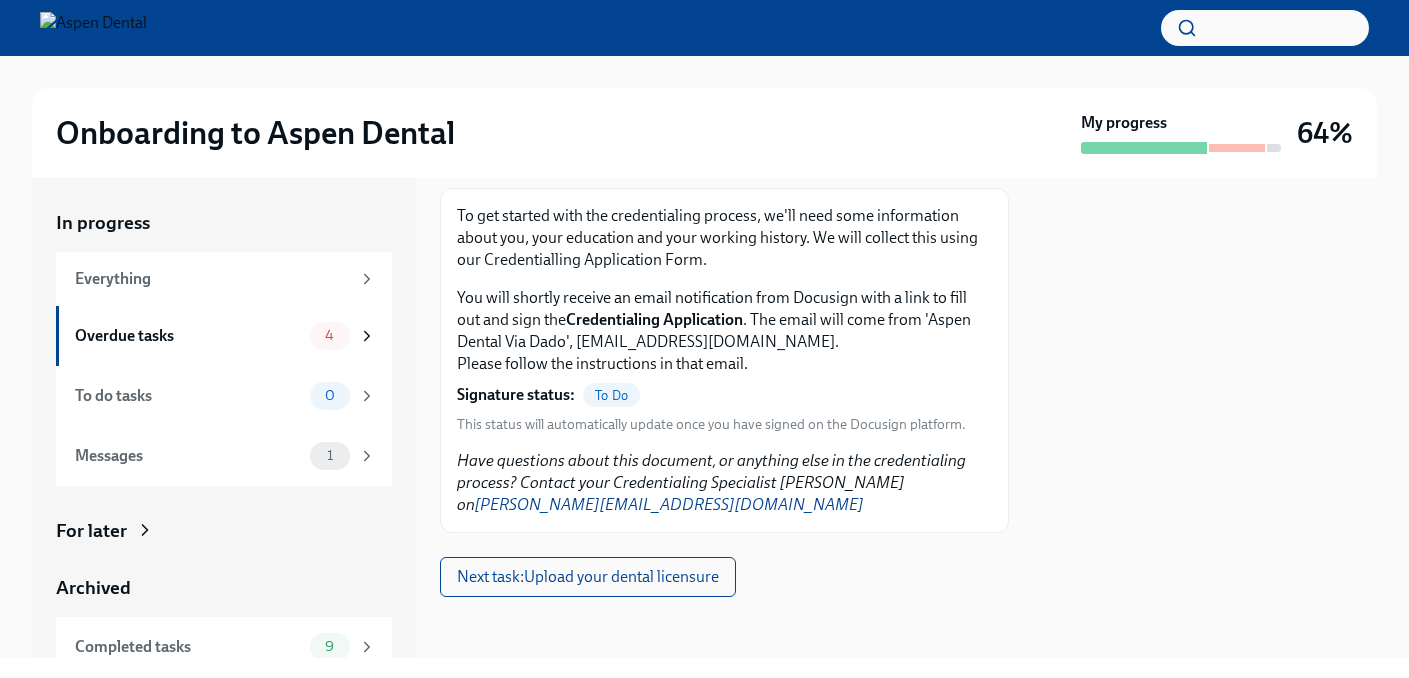 scroll, scrollTop: 261, scrollLeft: 0, axis: vertical 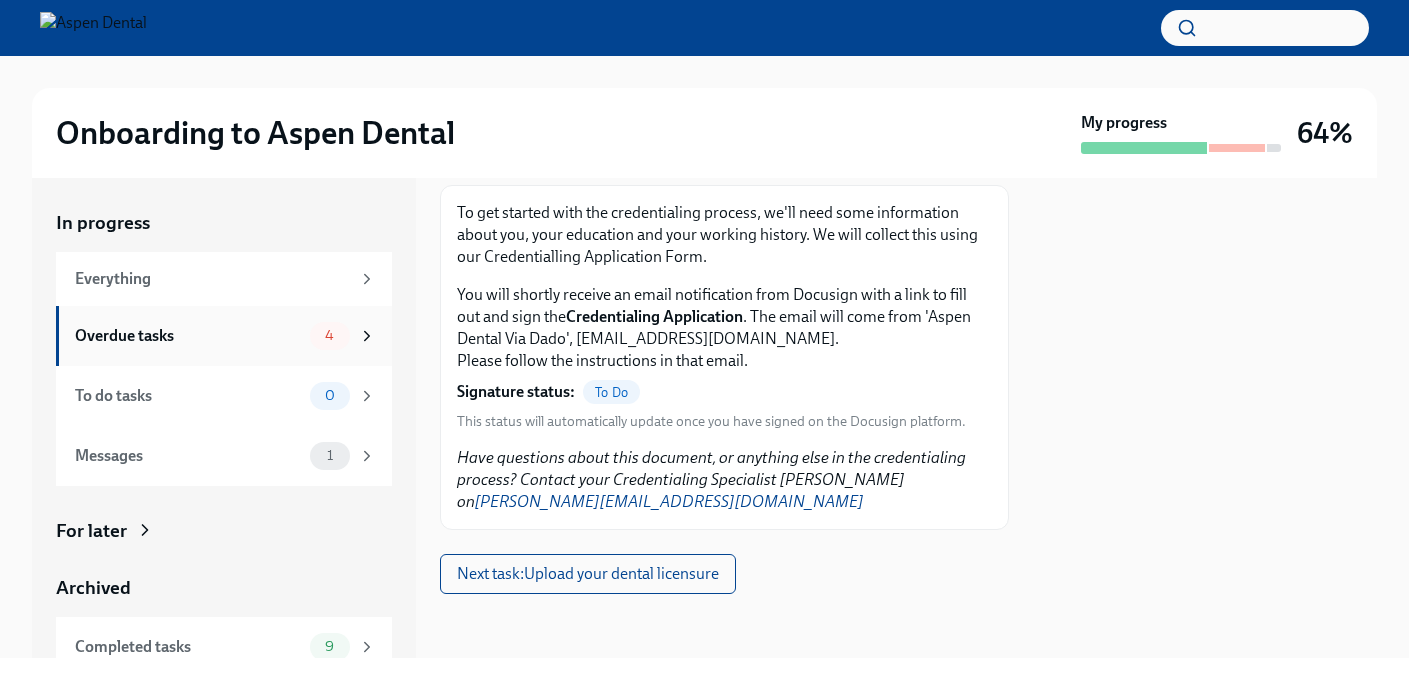 click on "Overdue tasks 4" at bounding box center (225, 336) 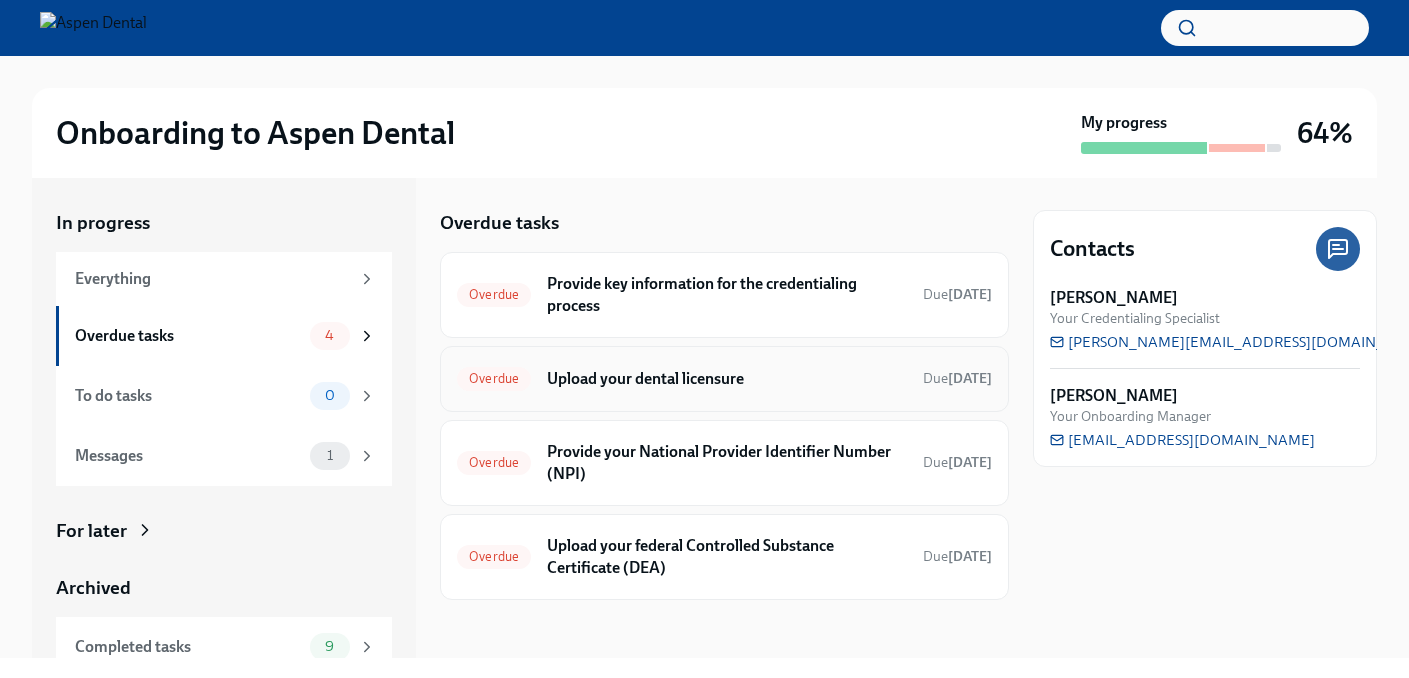 scroll, scrollTop: 6, scrollLeft: 0, axis: vertical 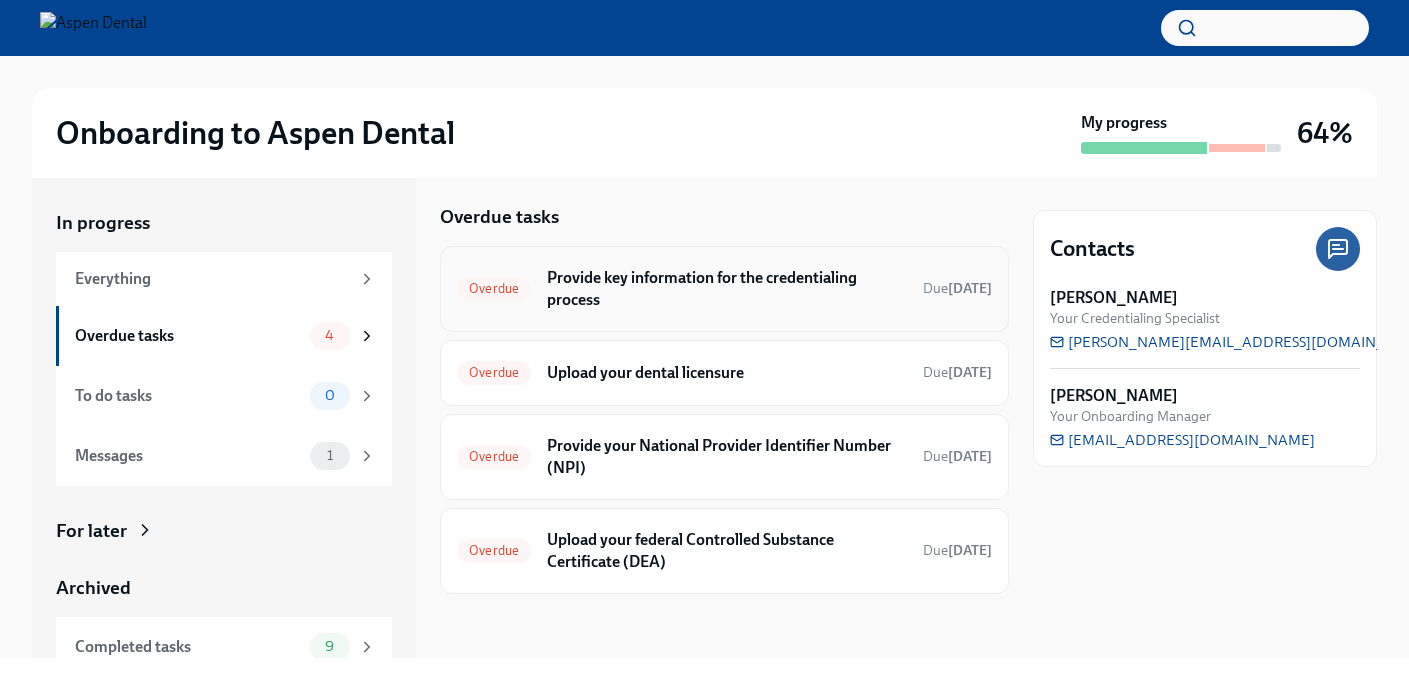 click on "Overdue" at bounding box center (494, 288) 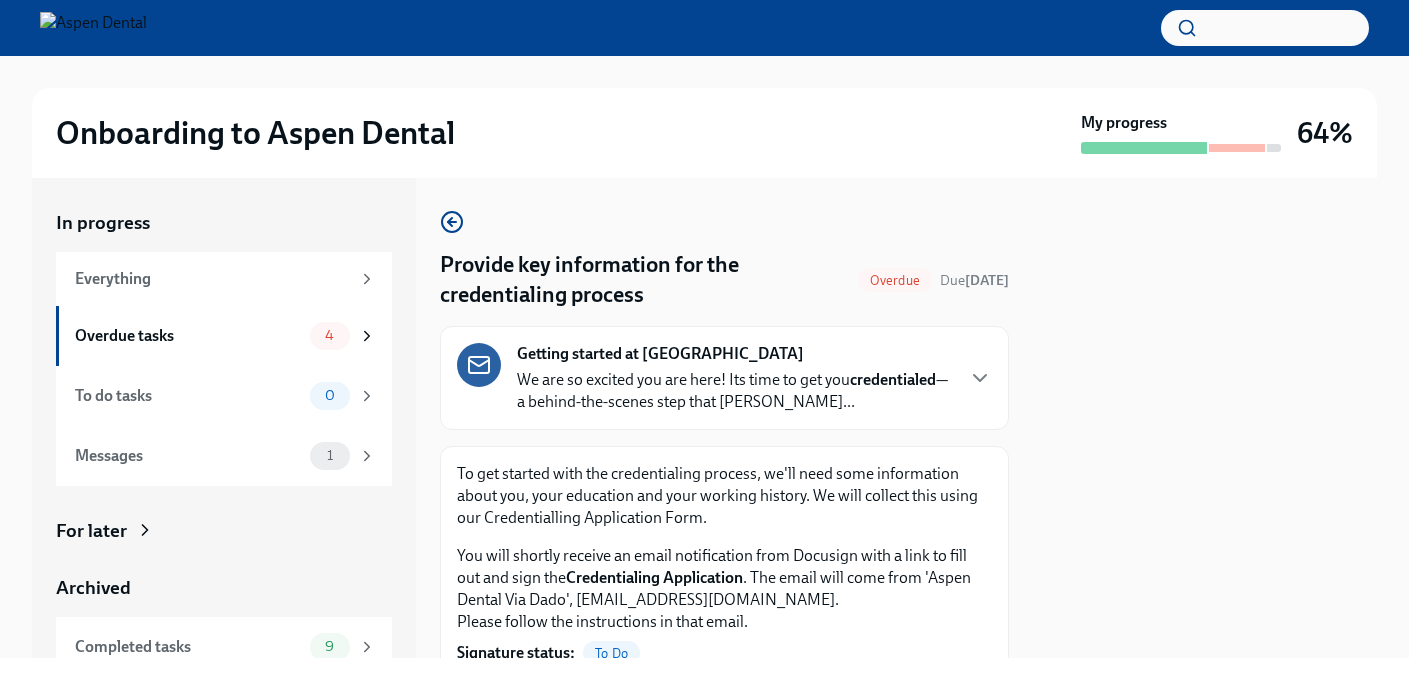 click on "We are so excited you are here! Its time to get you  credentialed —a behind-the-scenes step that confi..." at bounding box center [734, 391] 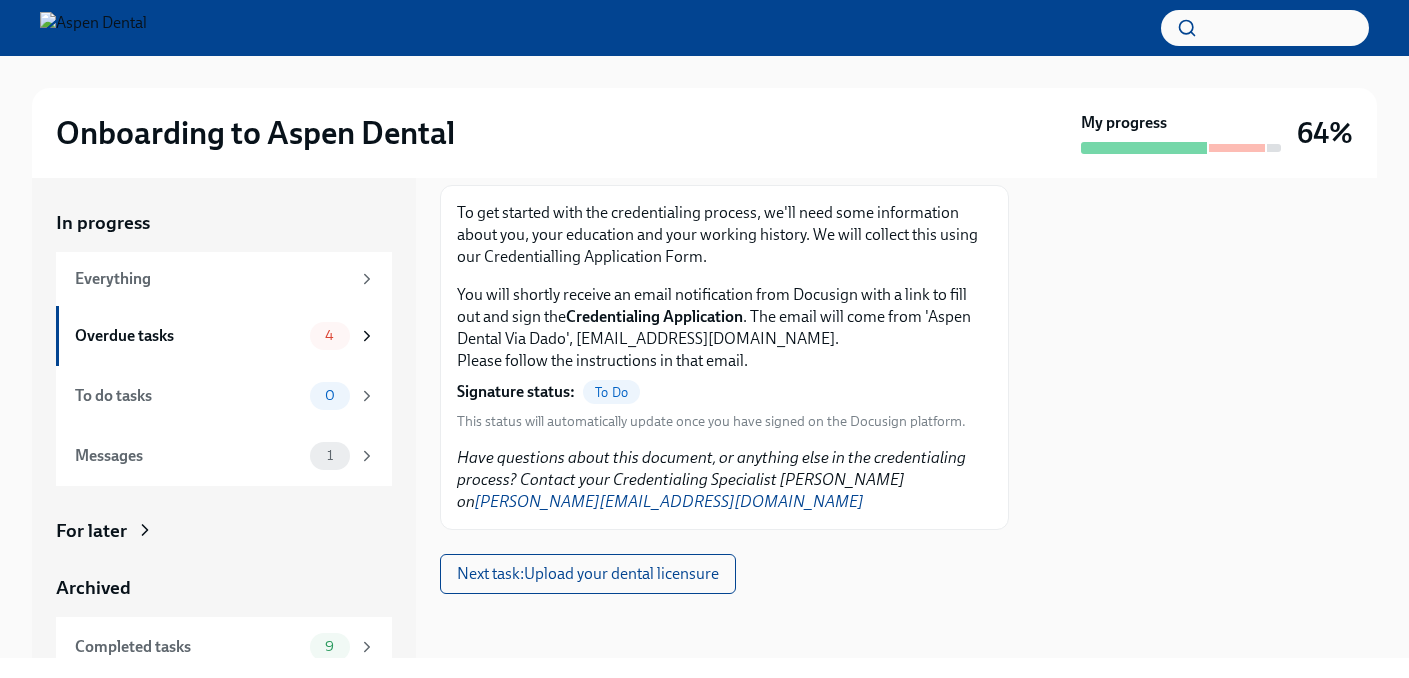 scroll, scrollTop: 2072, scrollLeft: 0, axis: vertical 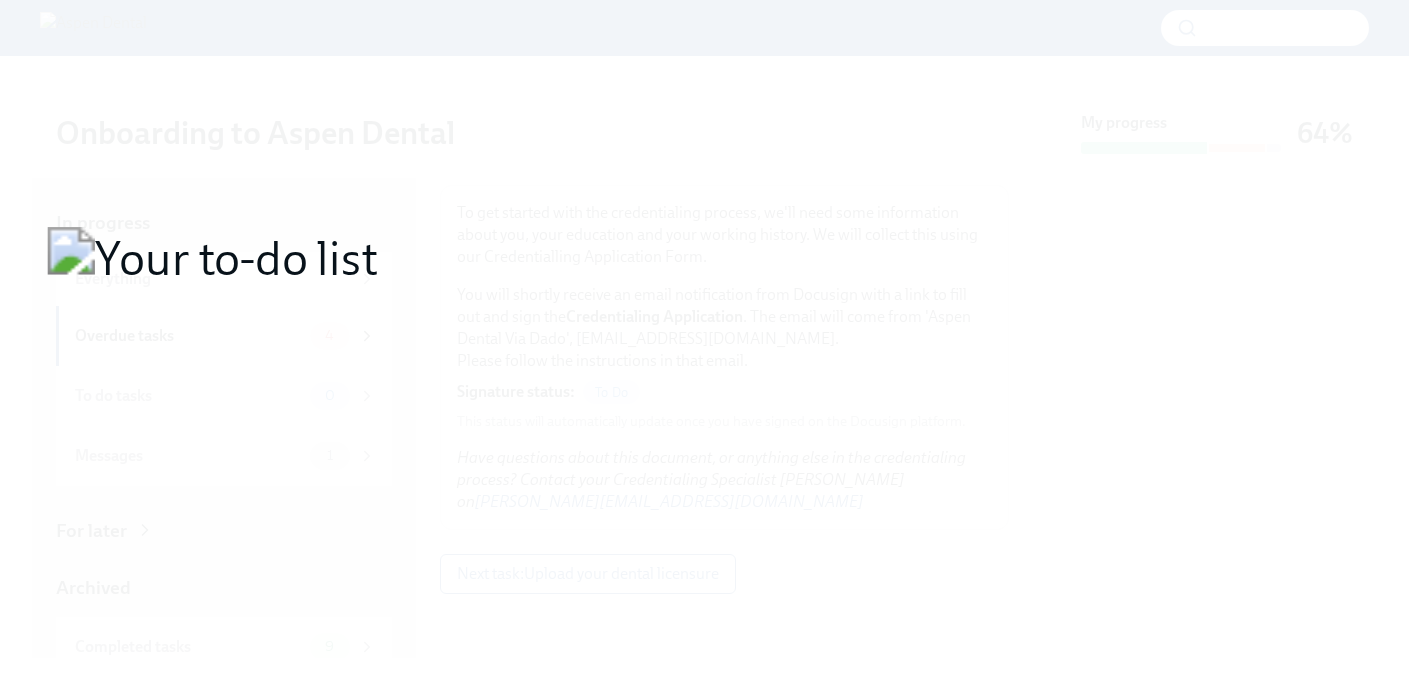 click at bounding box center [704, 339] 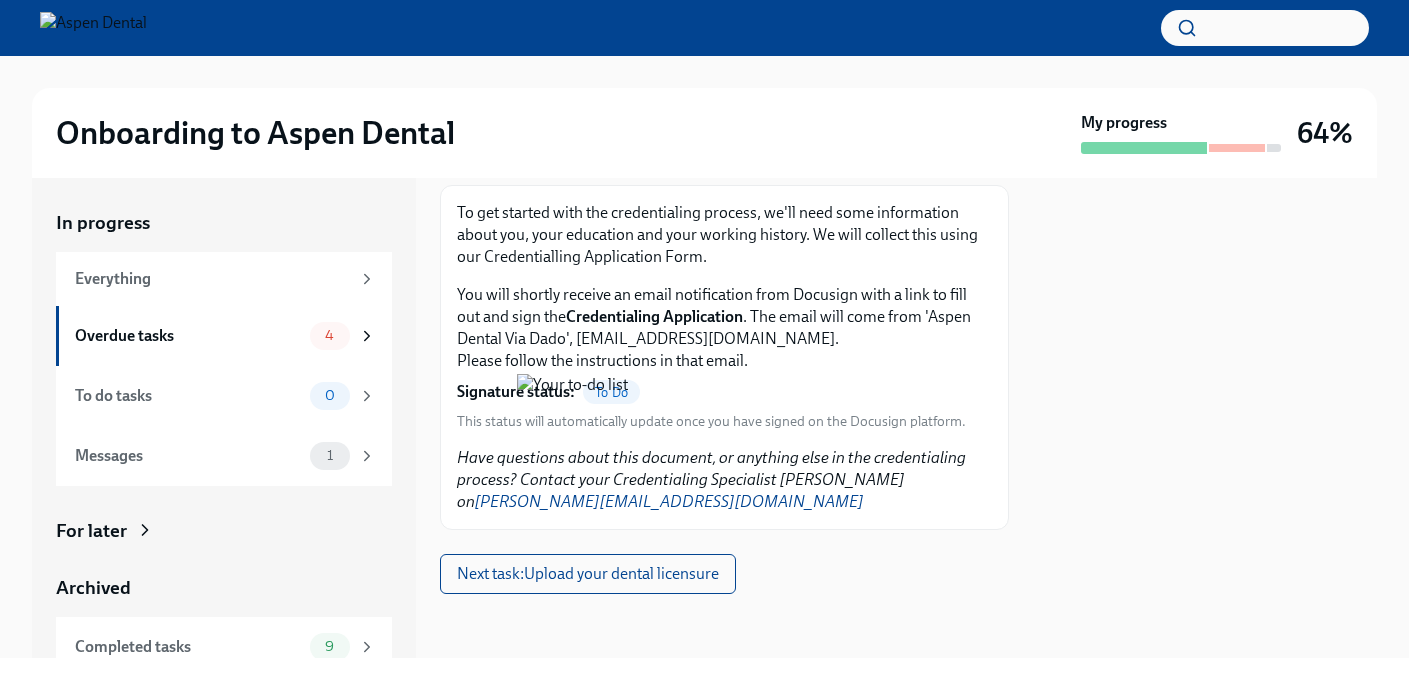 click at bounding box center (704, 339) 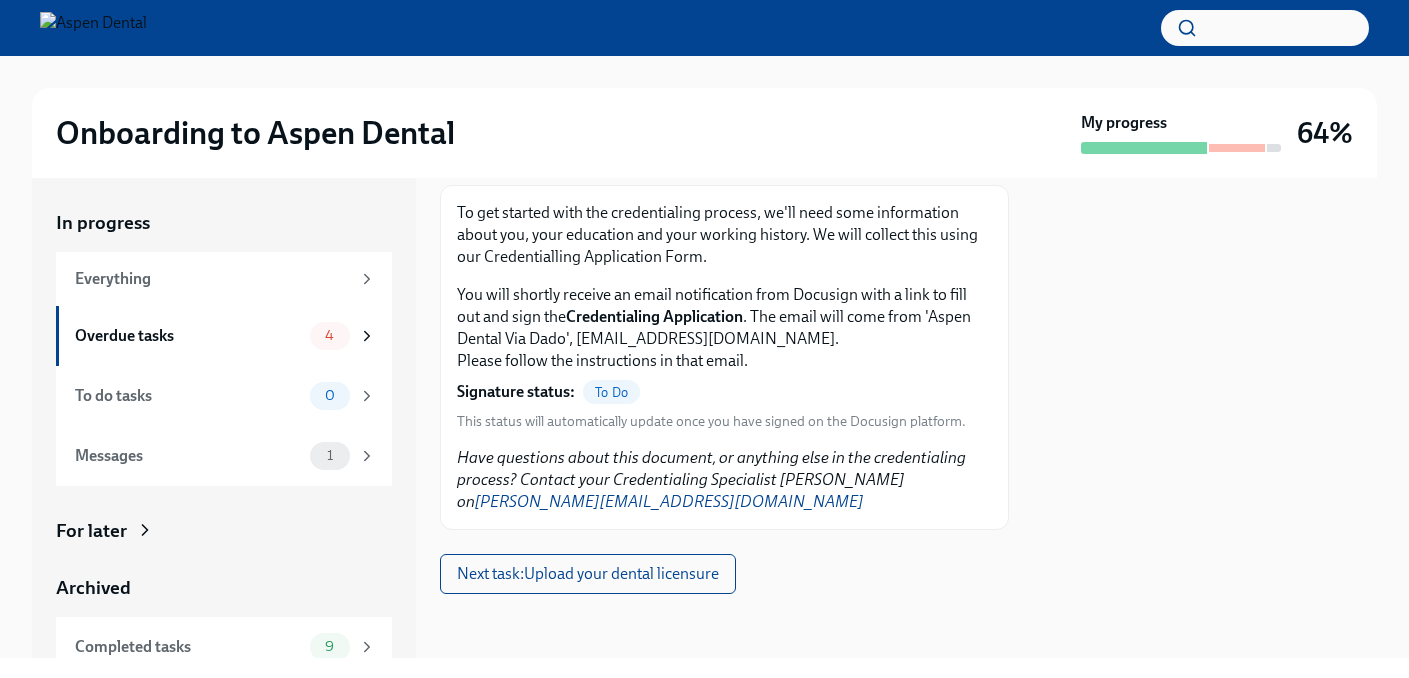 scroll, scrollTop: 2278, scrollLeft: 0, axis: vertical 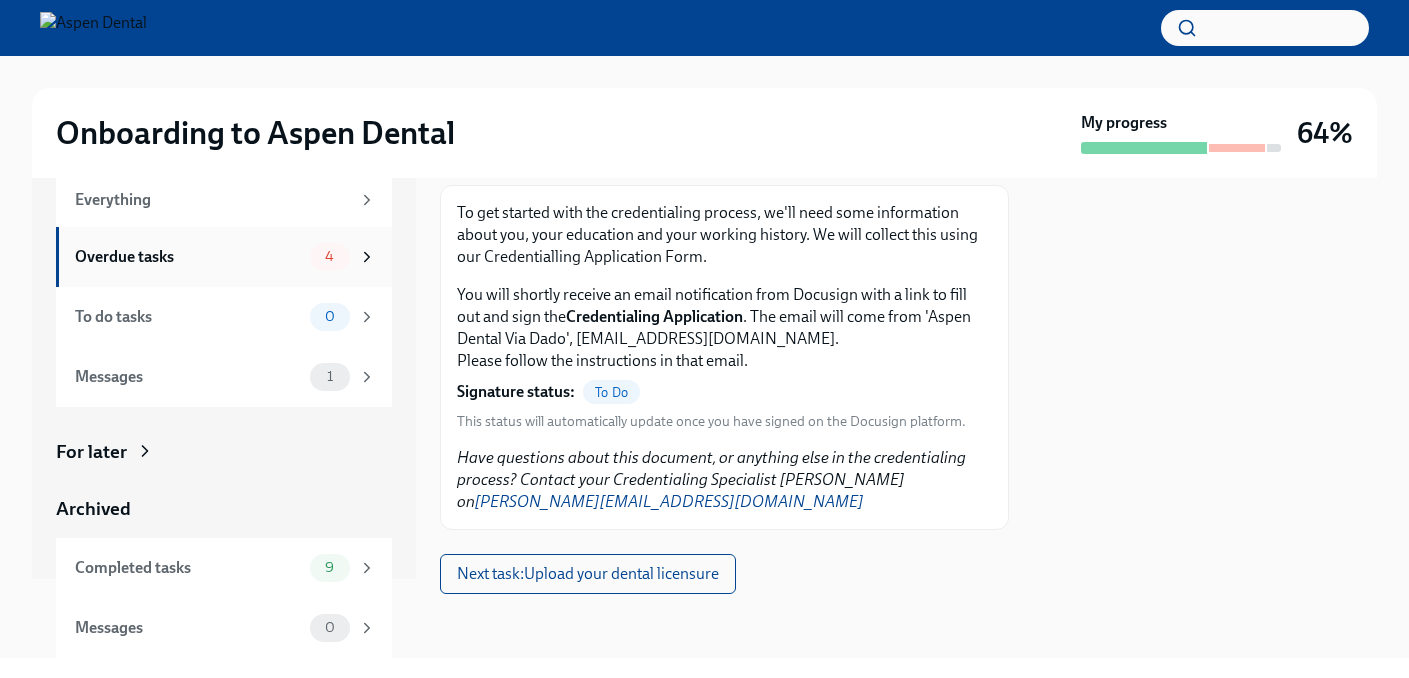 click 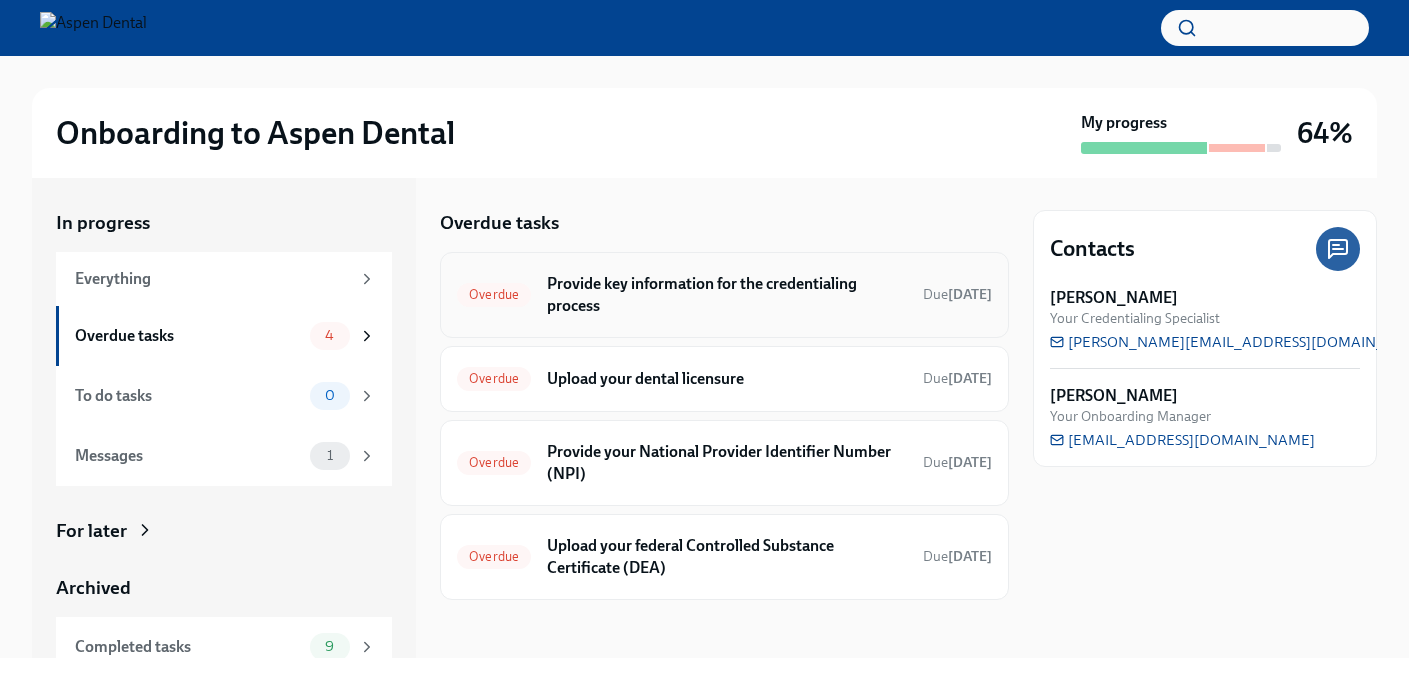 click on "Provide key information for the credentialing process" at bounding box center (727, 295) 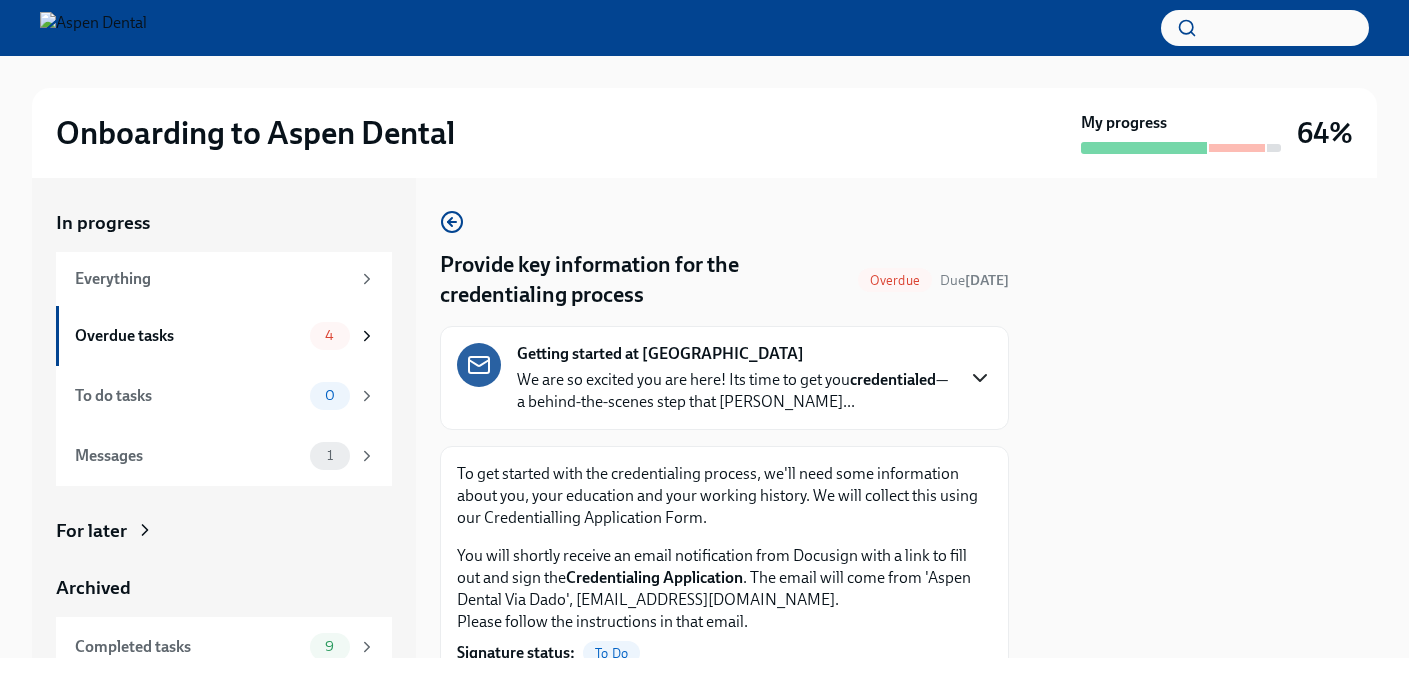 click 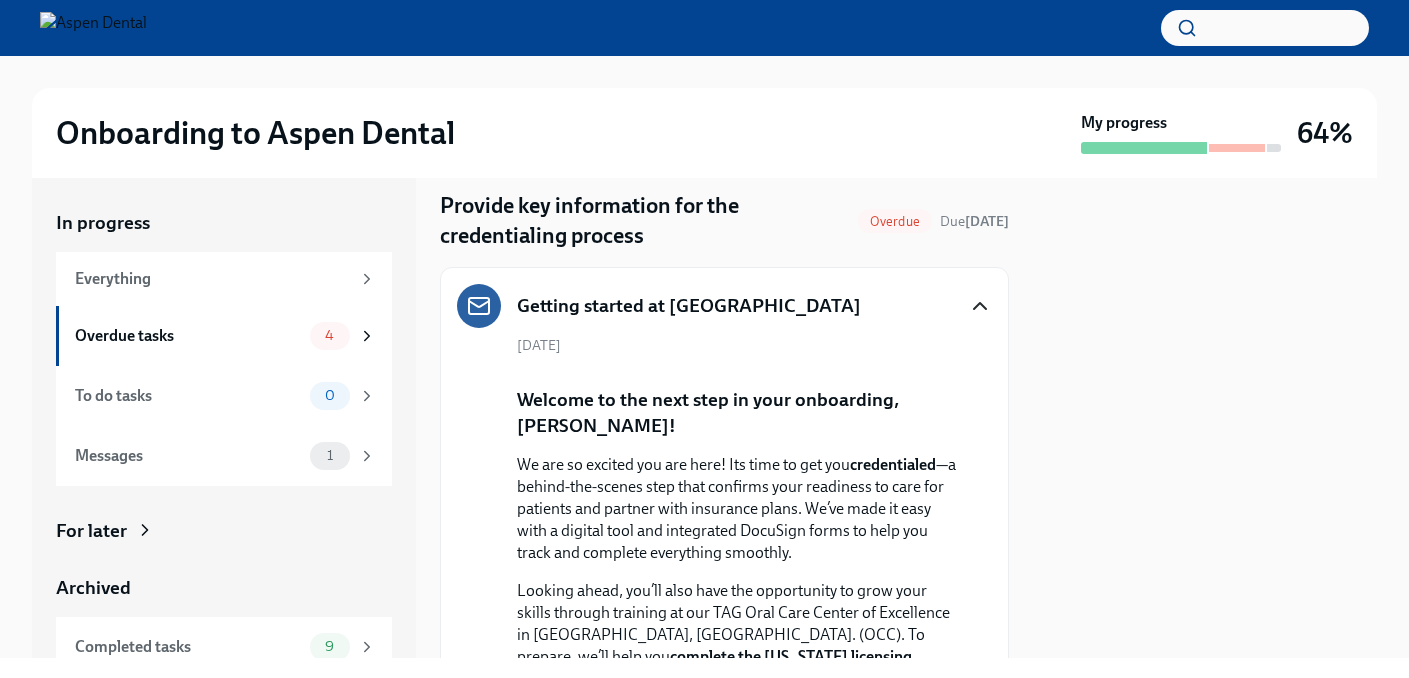 scroll, scrollTop: 56, scrollLeft: 0, axis: vertical 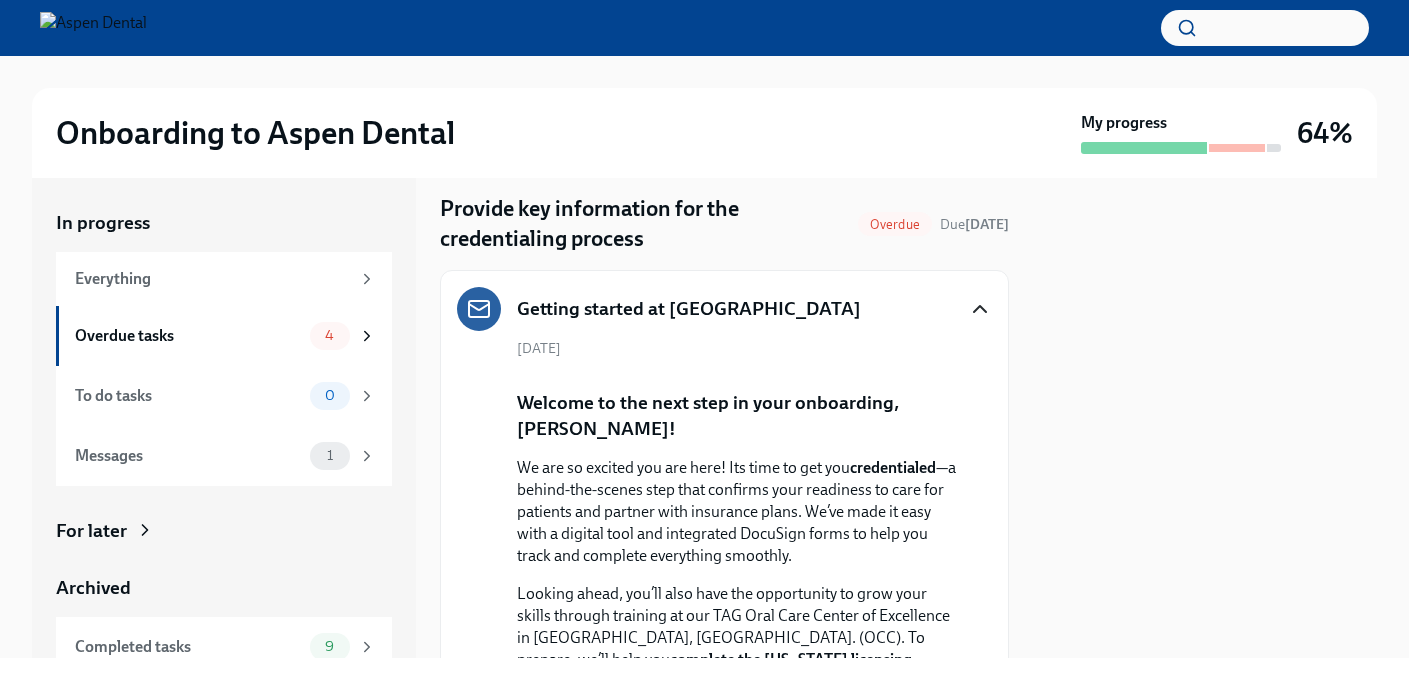 click 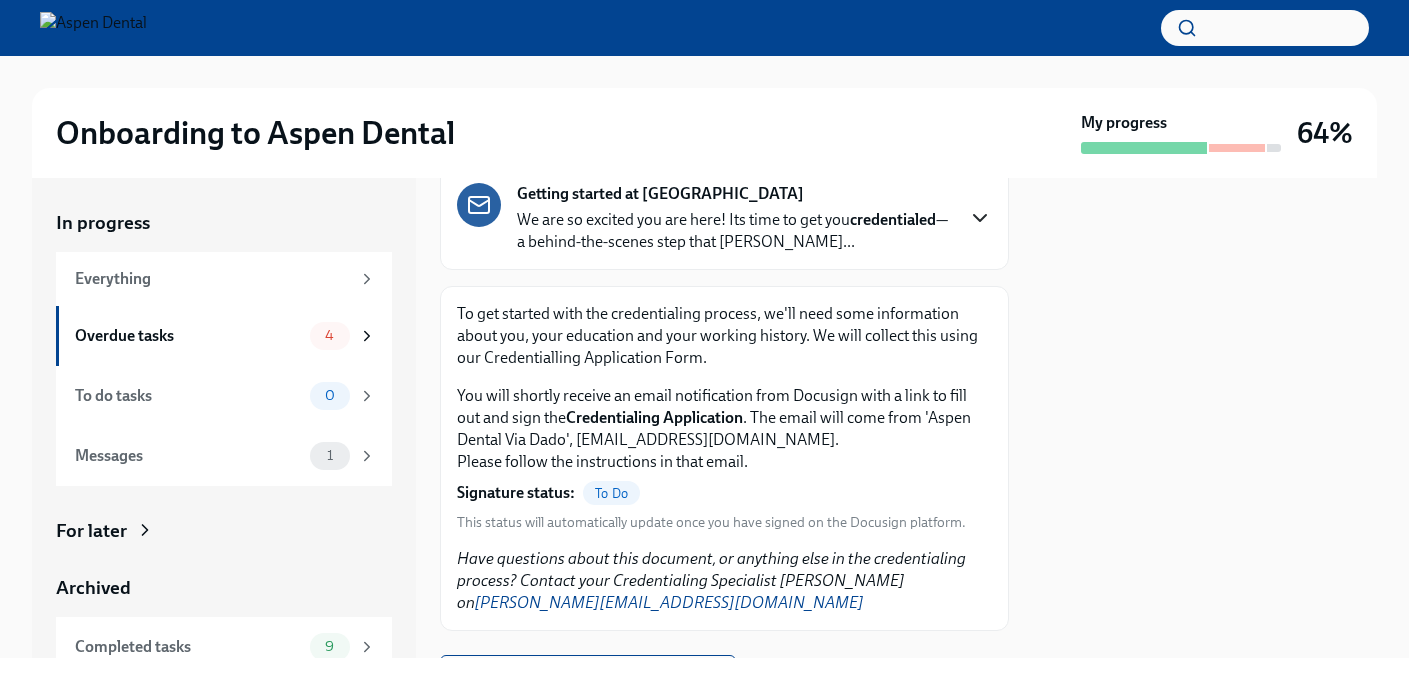scroll, scrollTop: 163, scrollLeft: 0, axis: vertical 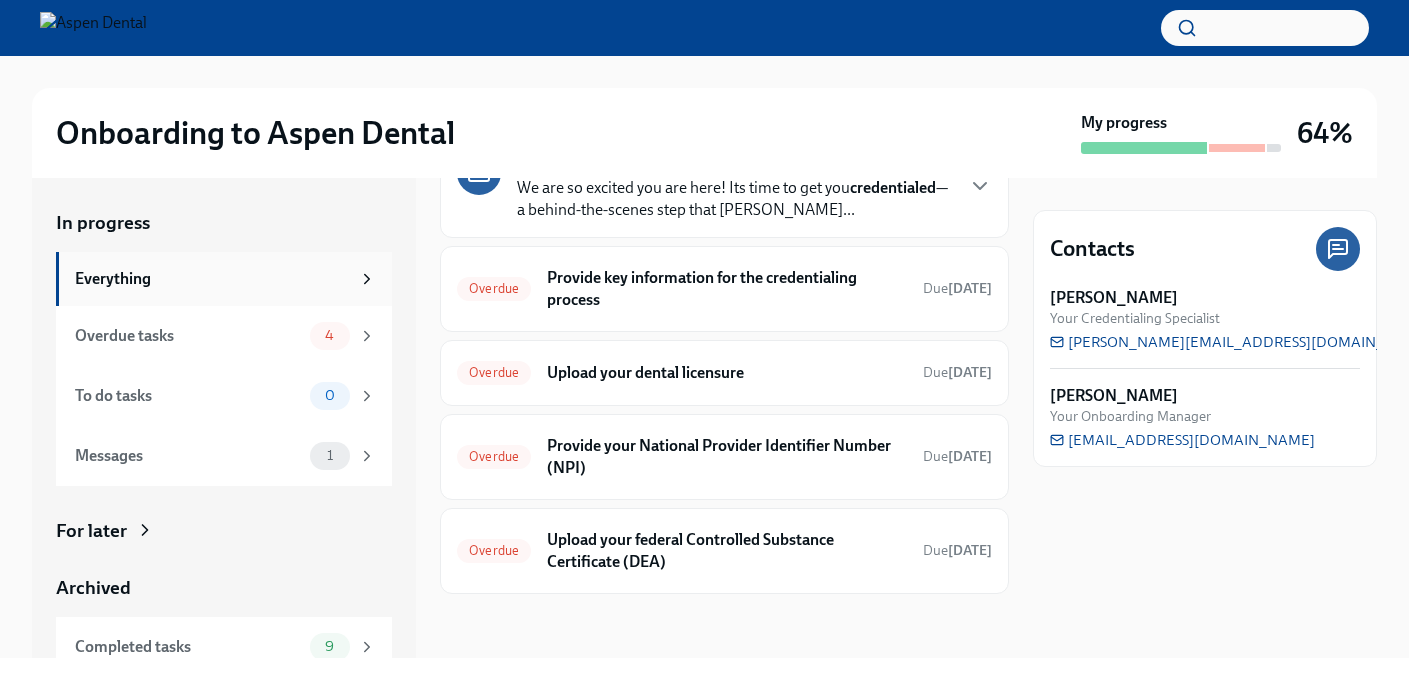 click on "Everything" at bounding box center [212, 279] 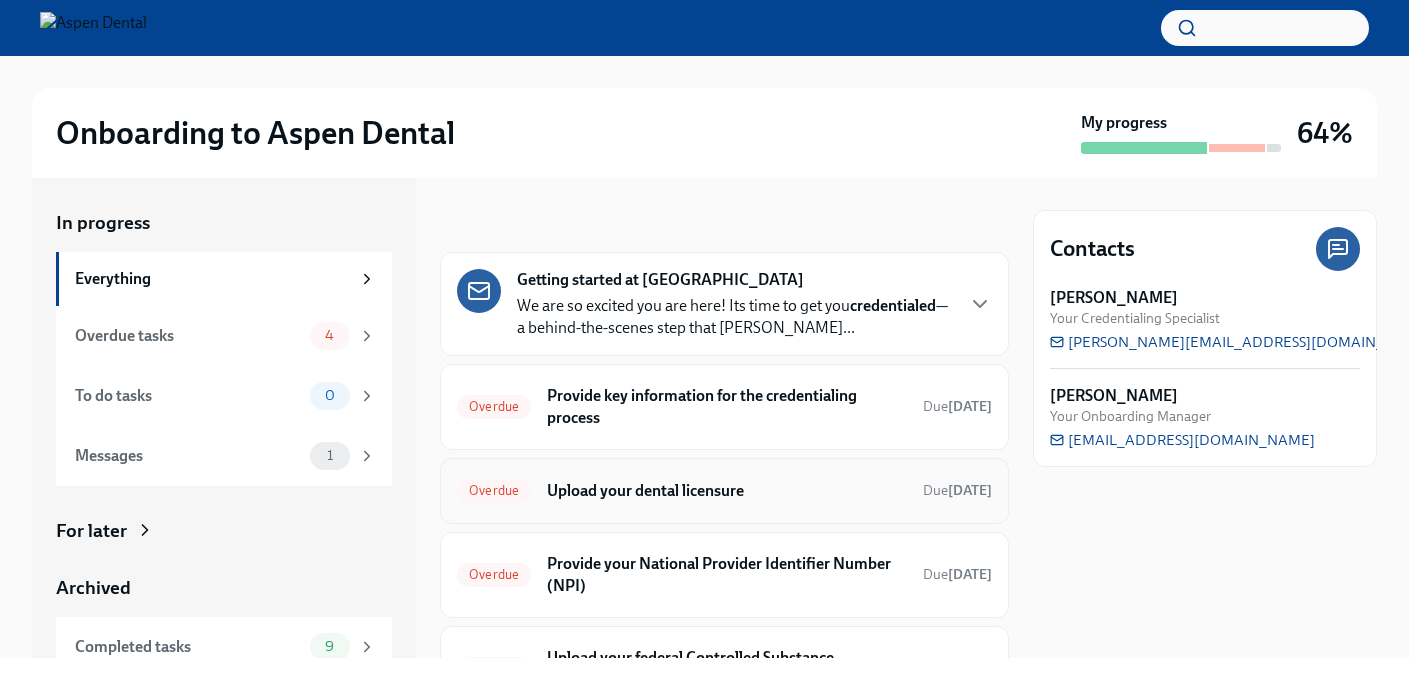scroll, scrollTop: 118, scrollLeft: 0, axis: vertical 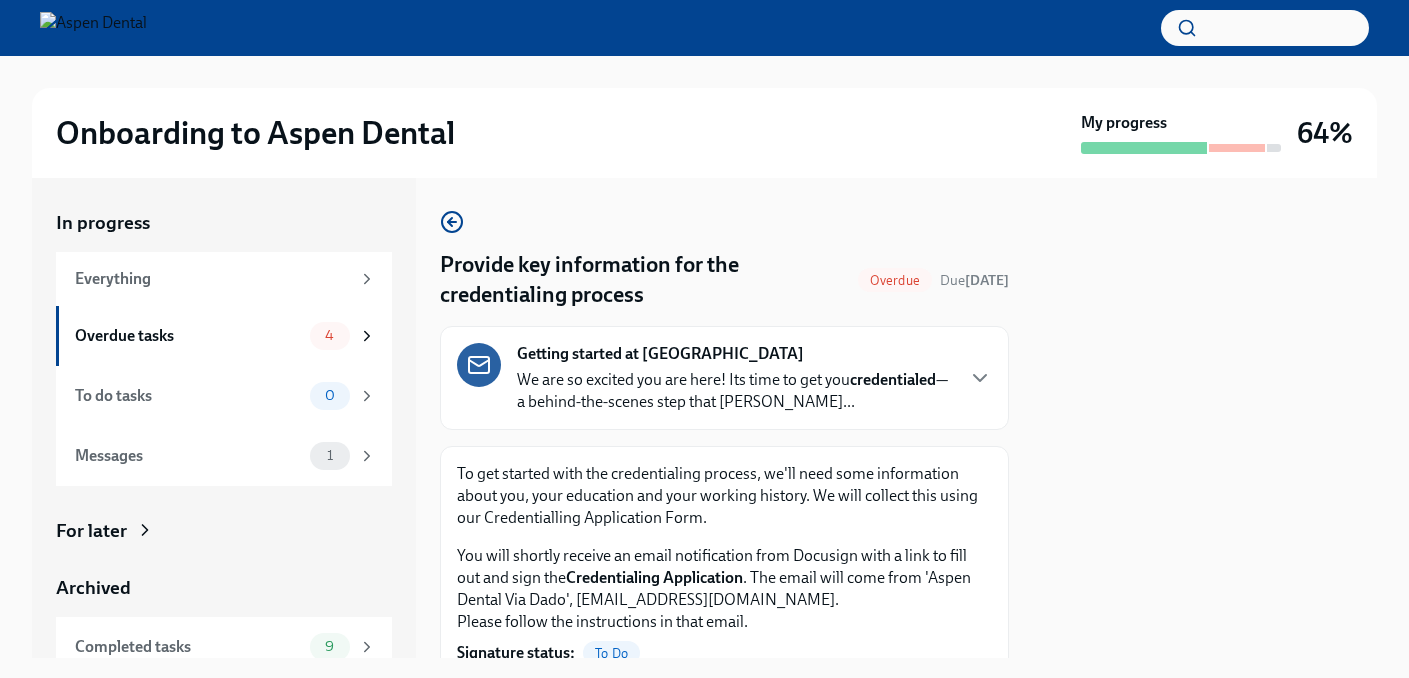 click on "Provide key information for the credentialing process" at bounding box center (645, 280) 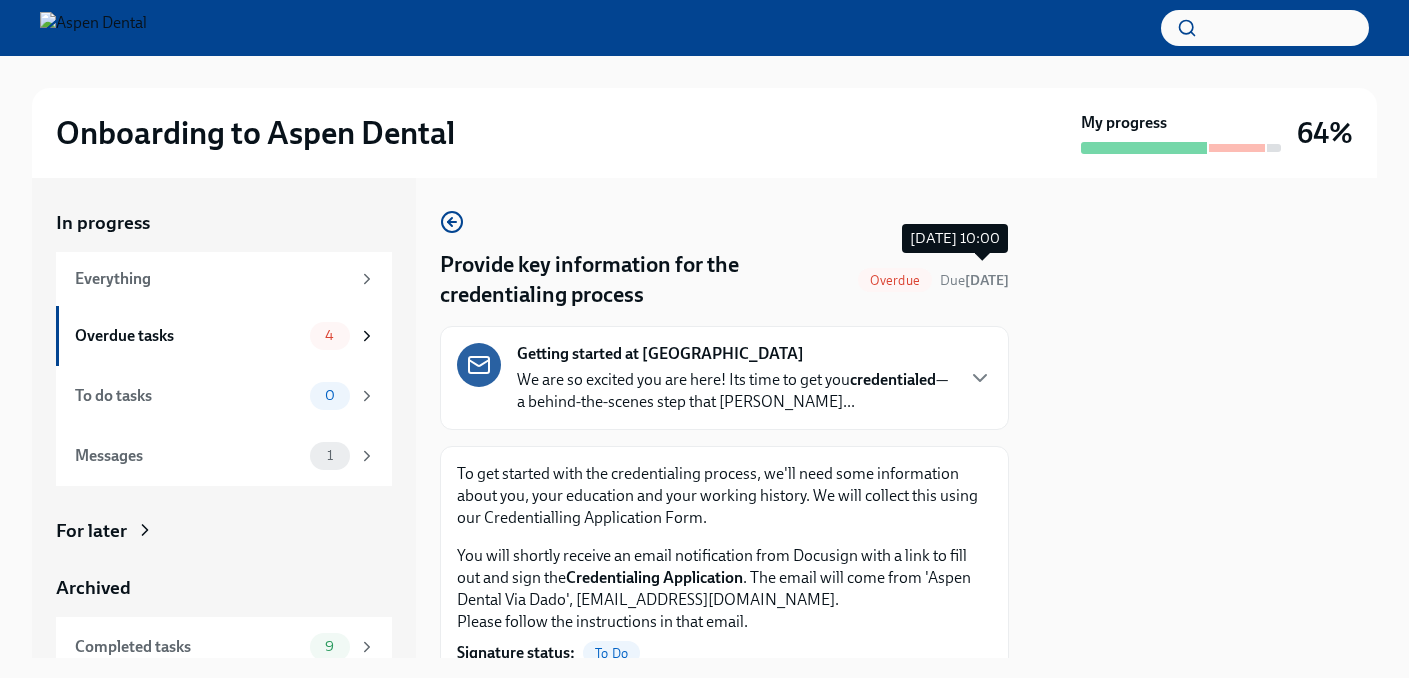 click on "[DATE]" at bounding box center [987, 280] 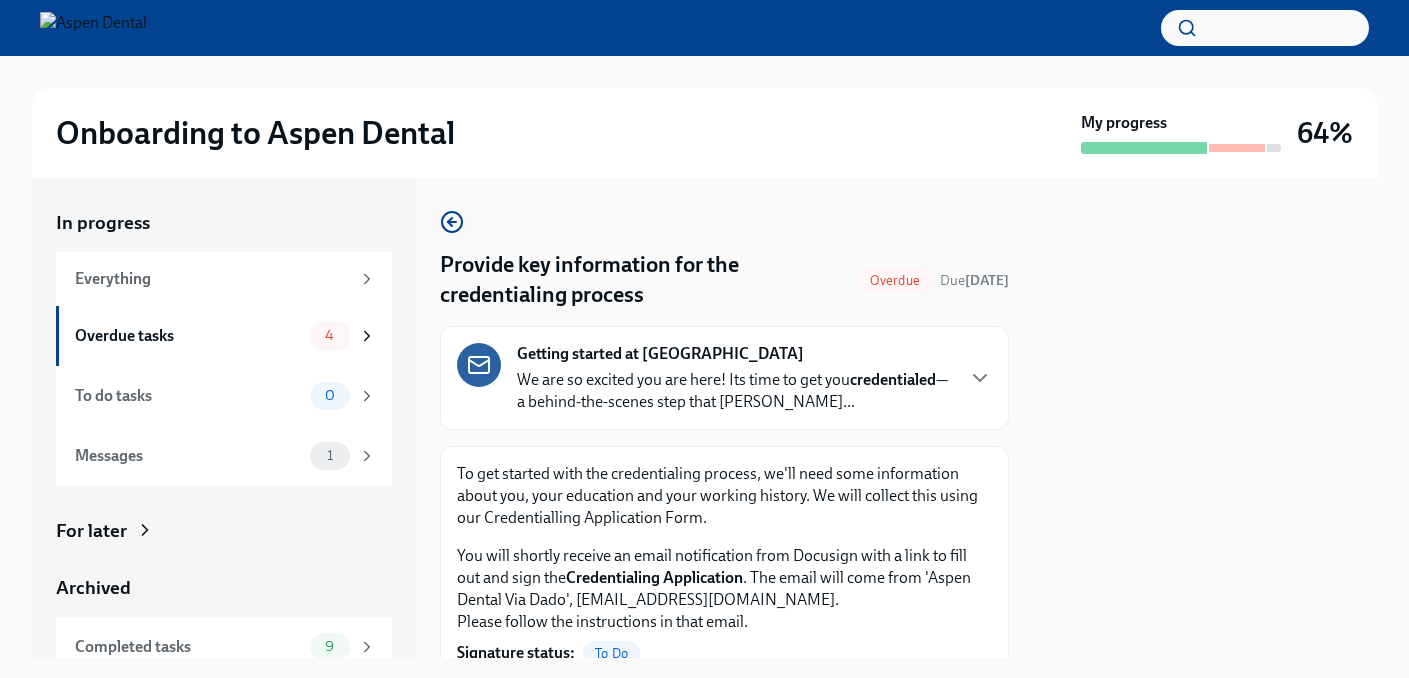 click on "credentialed" at bounding box center (893, 379) 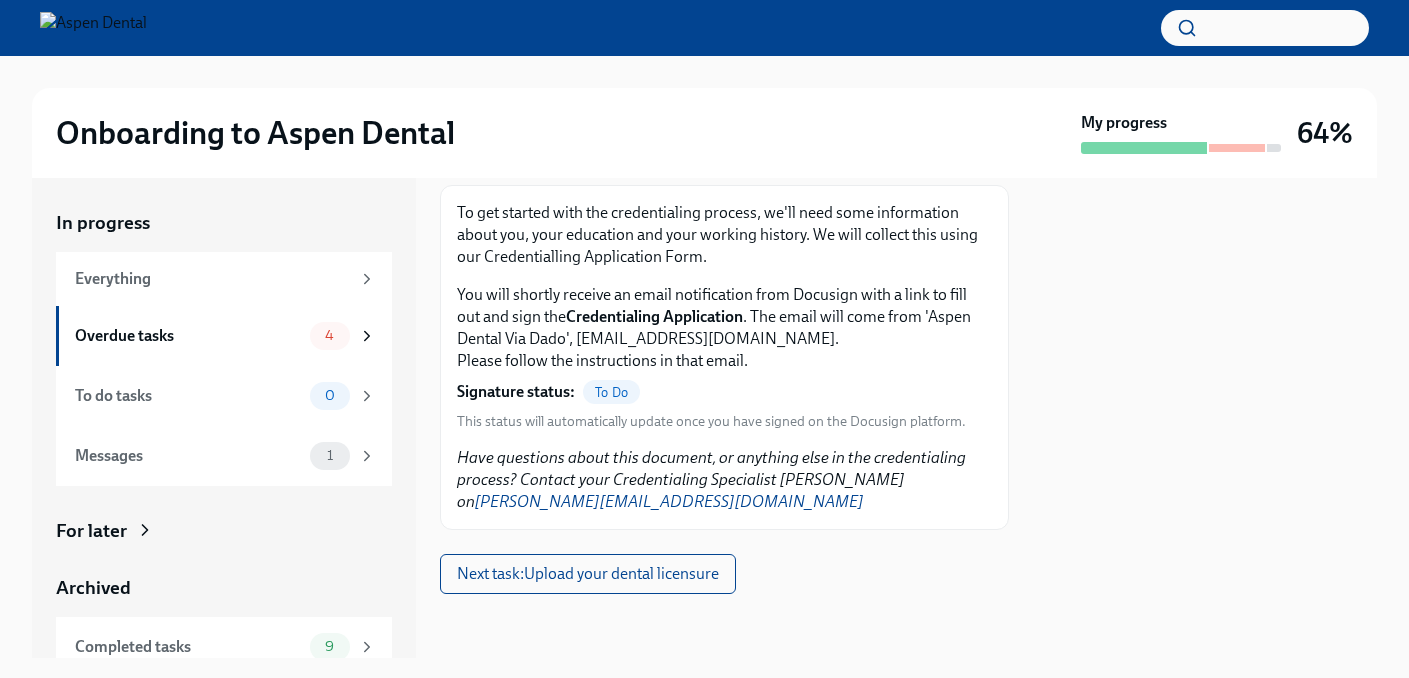 scroll, scrollTop: 2369, scrollLeft: 0, axis: vertical 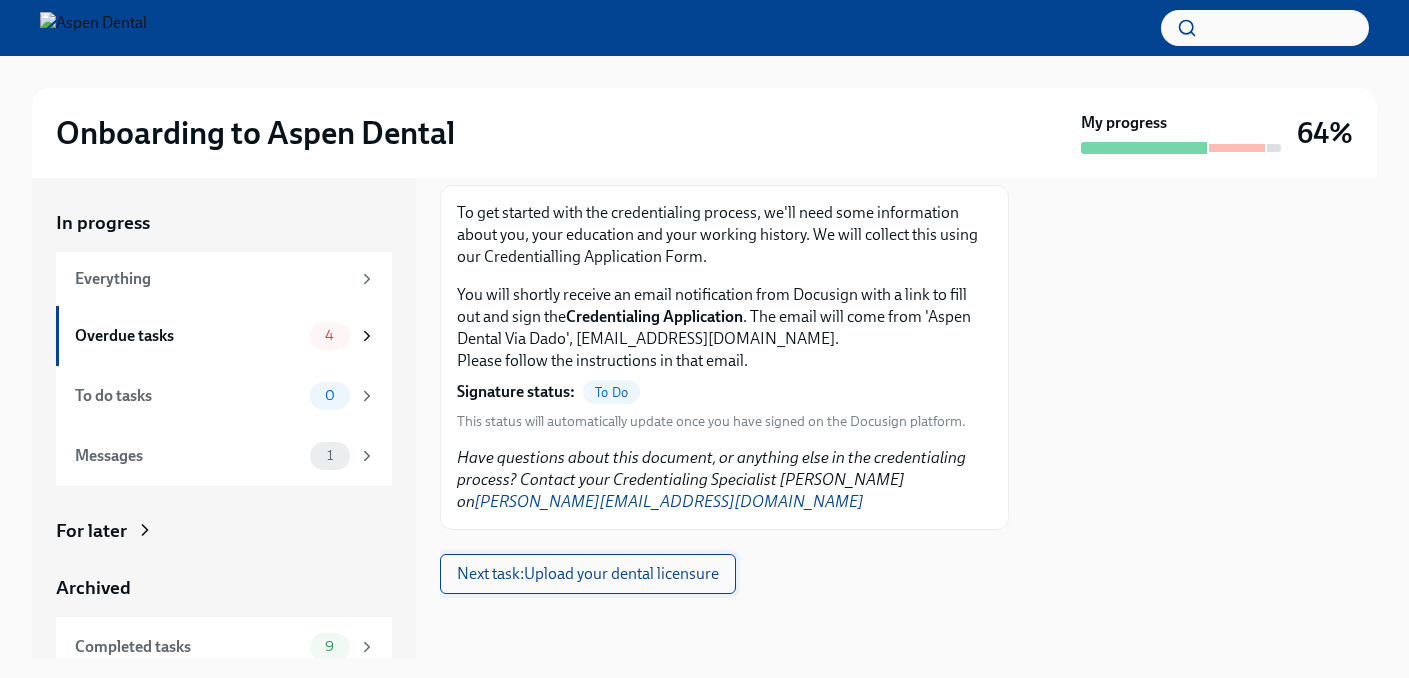 click on "Next task :  Upload your dental licensure" at bounding box center [588, 574] 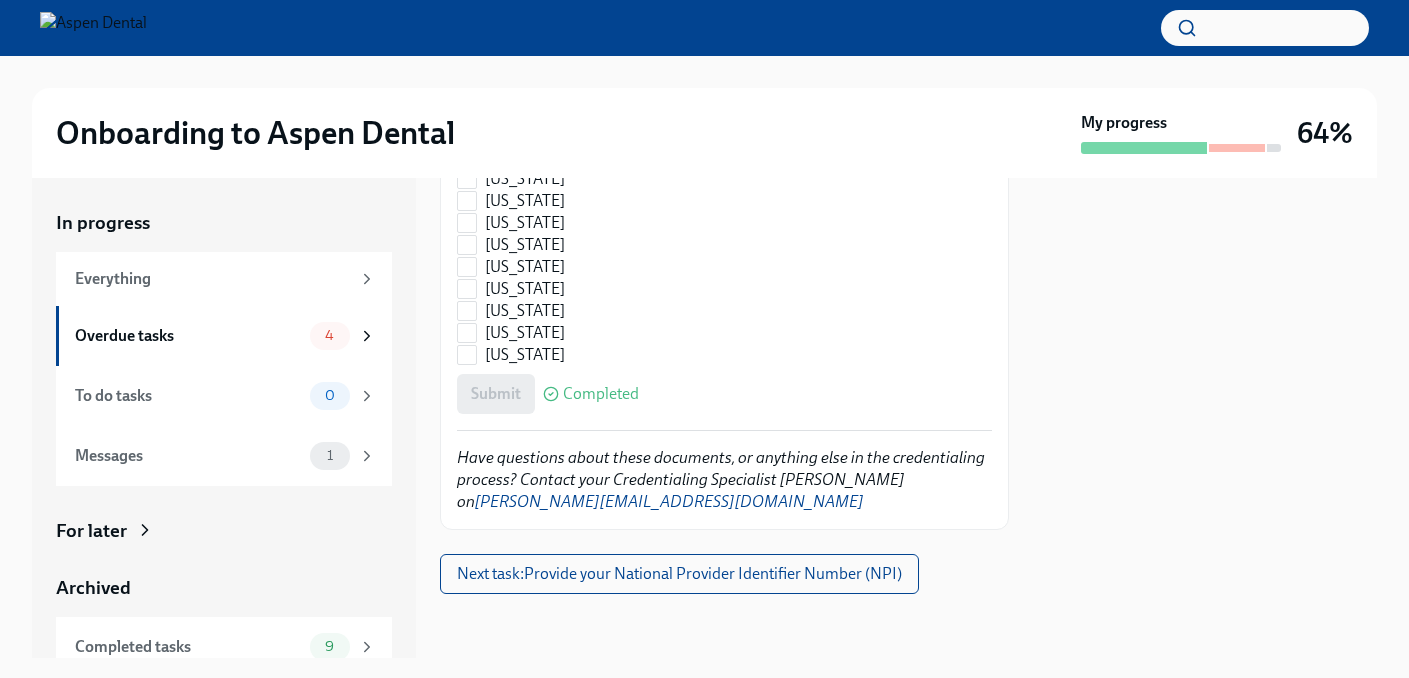 scroll, scrollTop: 5292, scrollLeft: 0, axis: vertical 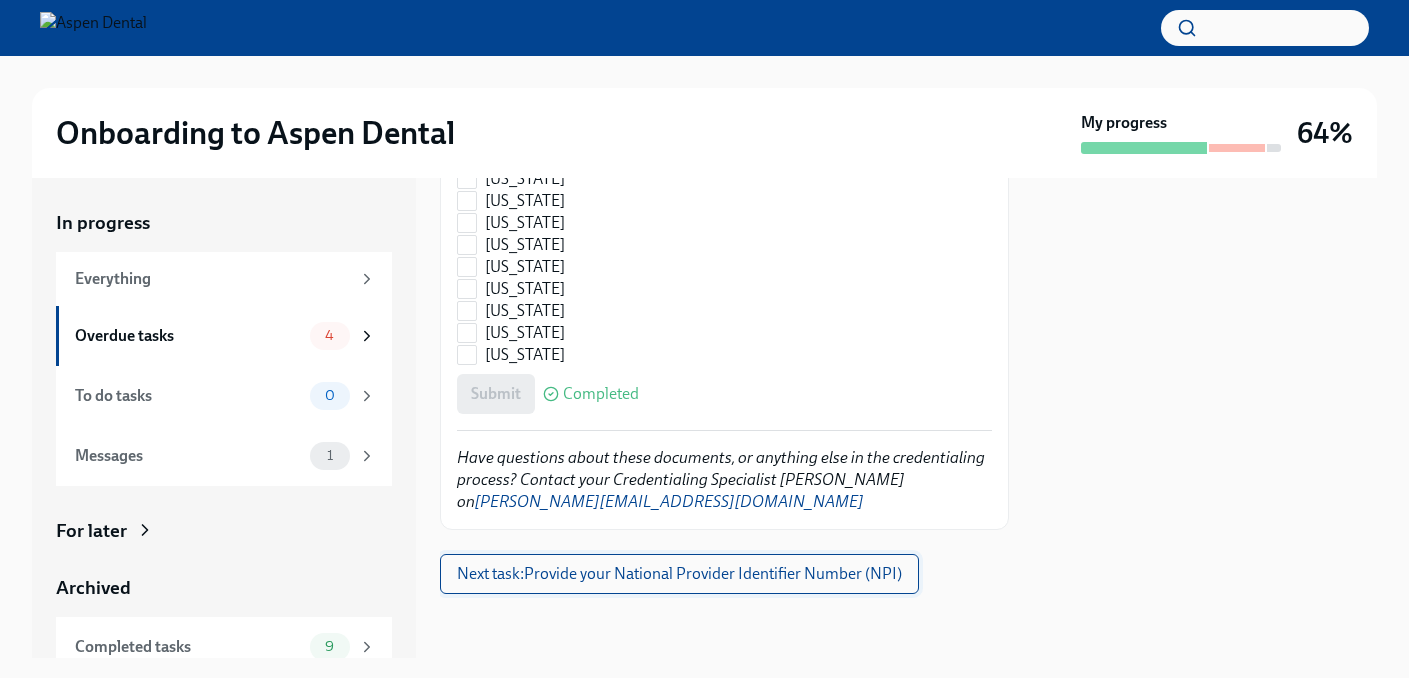 click on "Next task :  Provide your National Provider Identifier Number (NPI)" at bounding box center [679, 574] 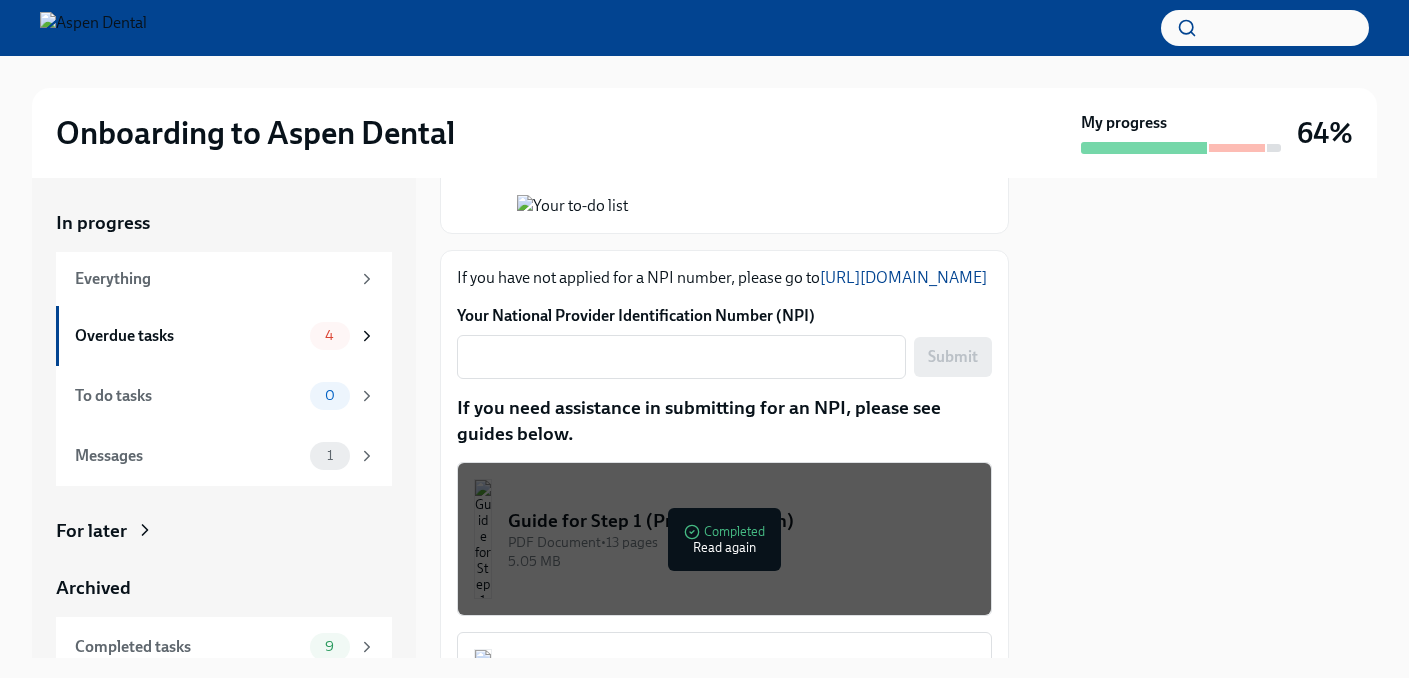 scroll, scrollTop: 2600, scrollLeft: 0, axis: vertical 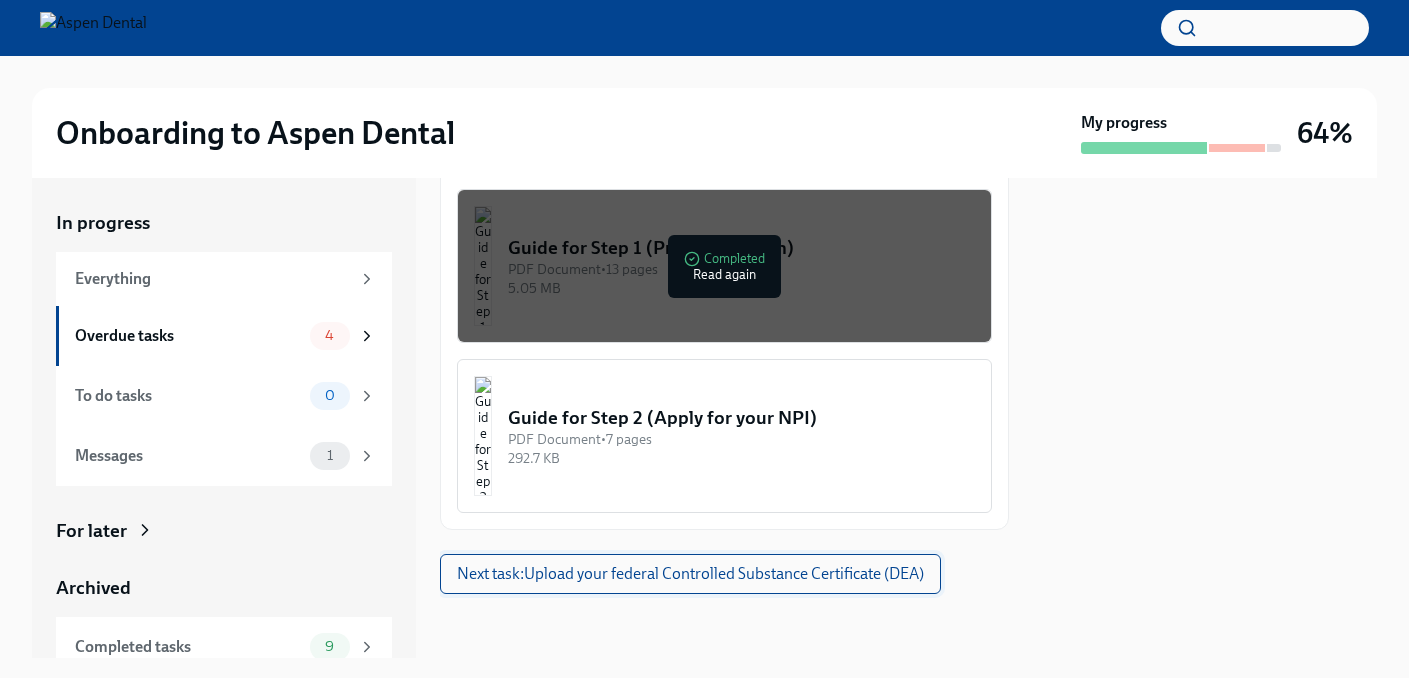 click on "Next task :  Upload your federal Controlled Substance Certificate (DEA)" at bounding box center [690, 574] 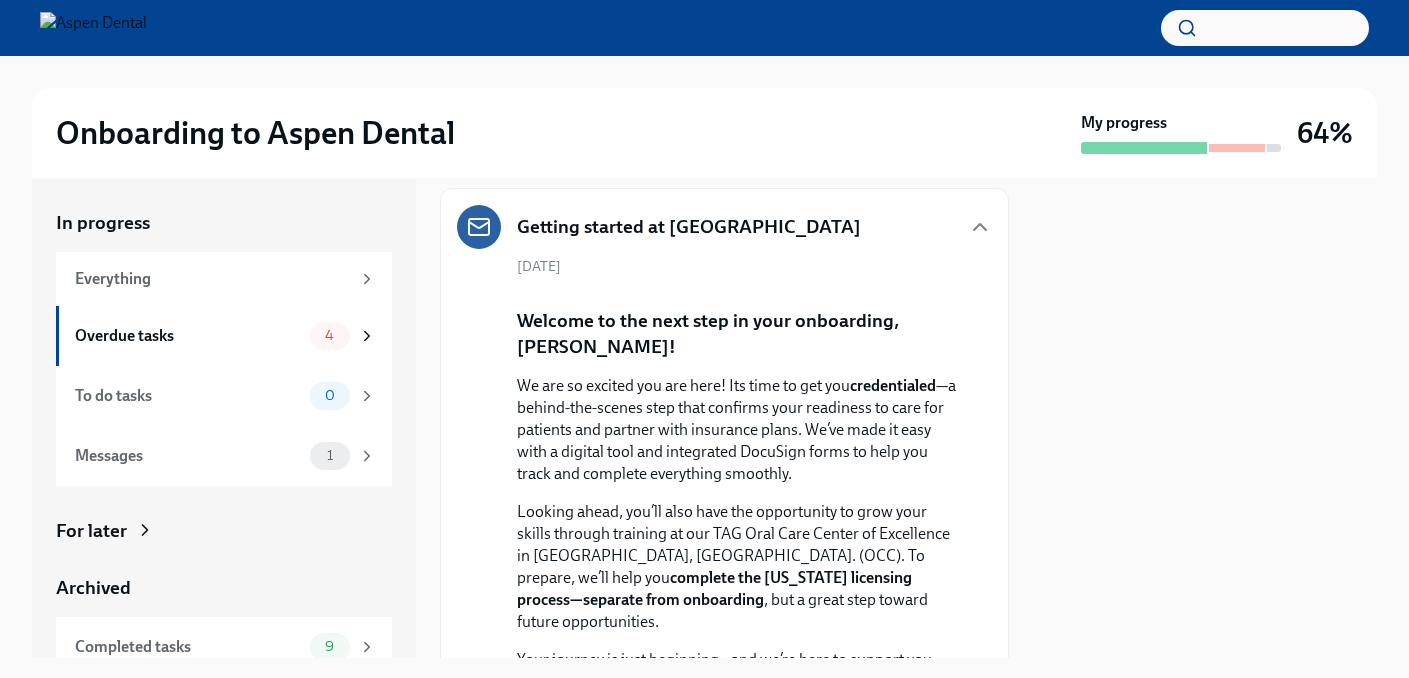 scroll, scrollTop: 0, scrollLeft: 0, axis: both 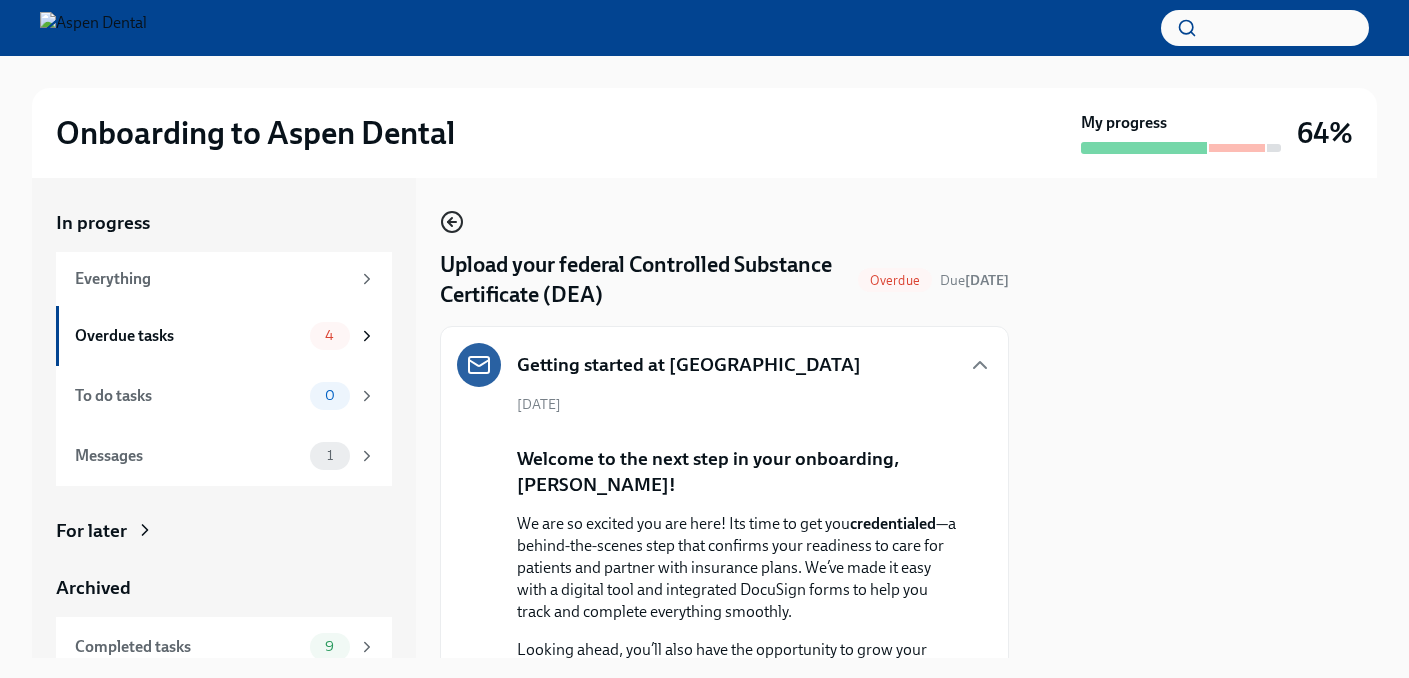 click 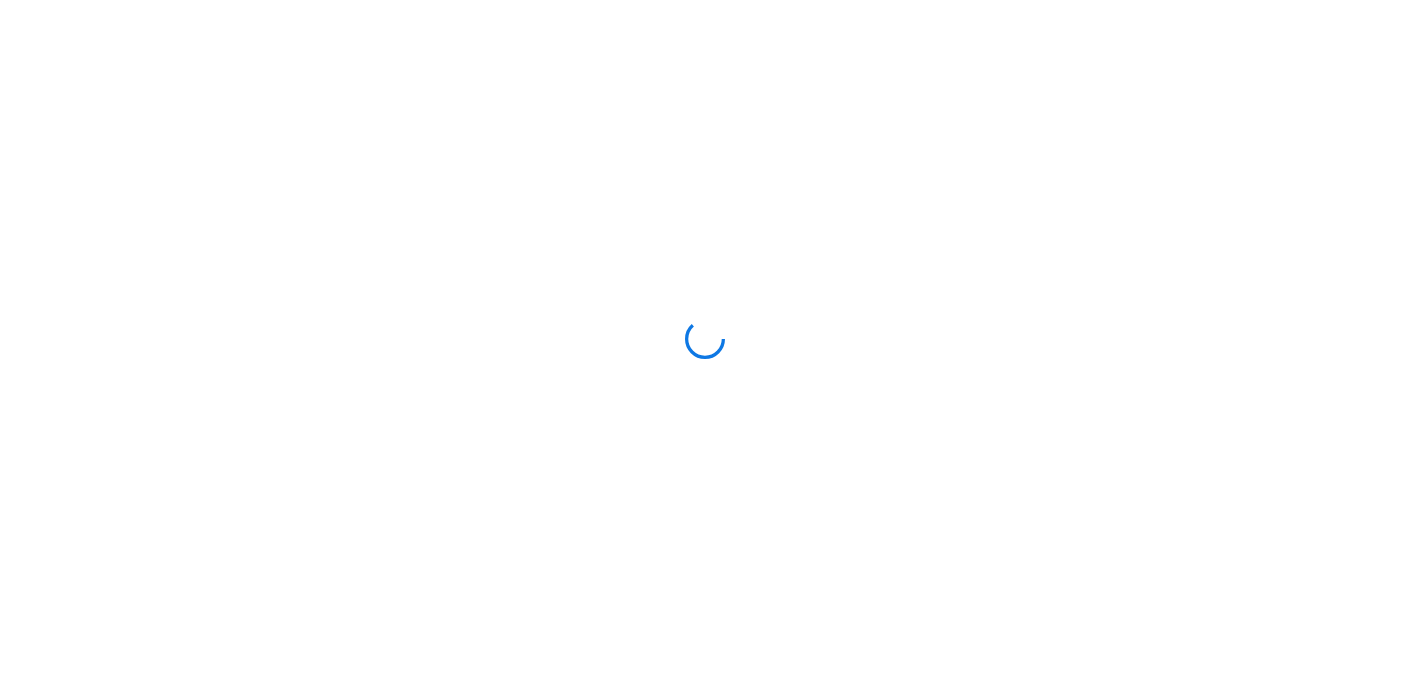 scroll, scrollTop: 0, scrollLeft: 0, axis: both 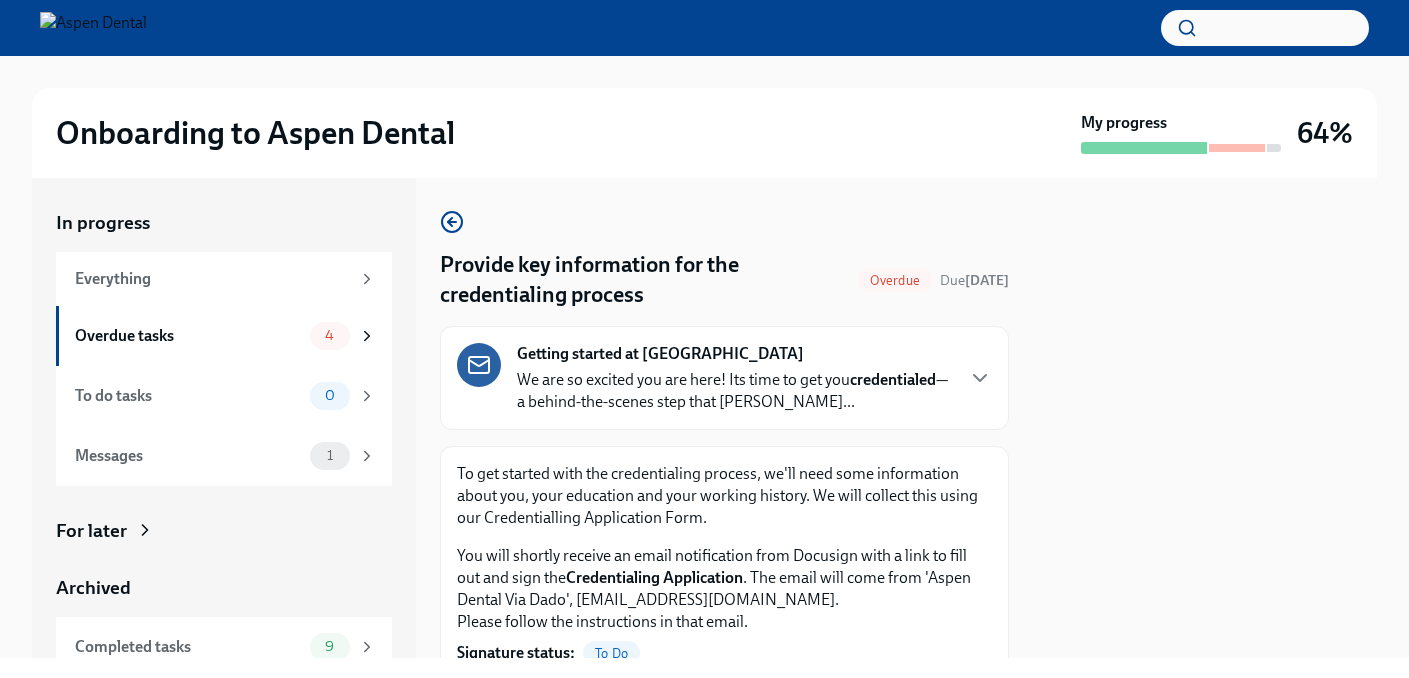click on "Getting started at [GEOGRAPHIC_DATA]" at bounding box center [660, 354] 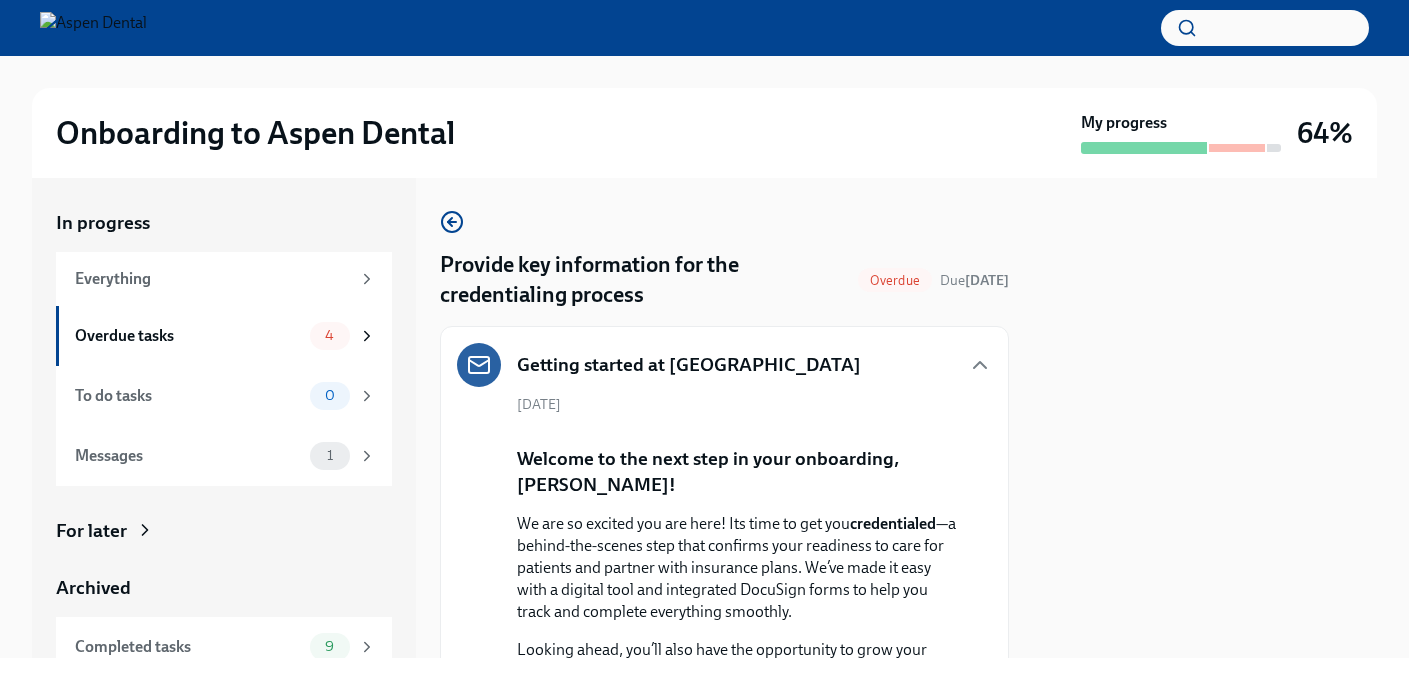click 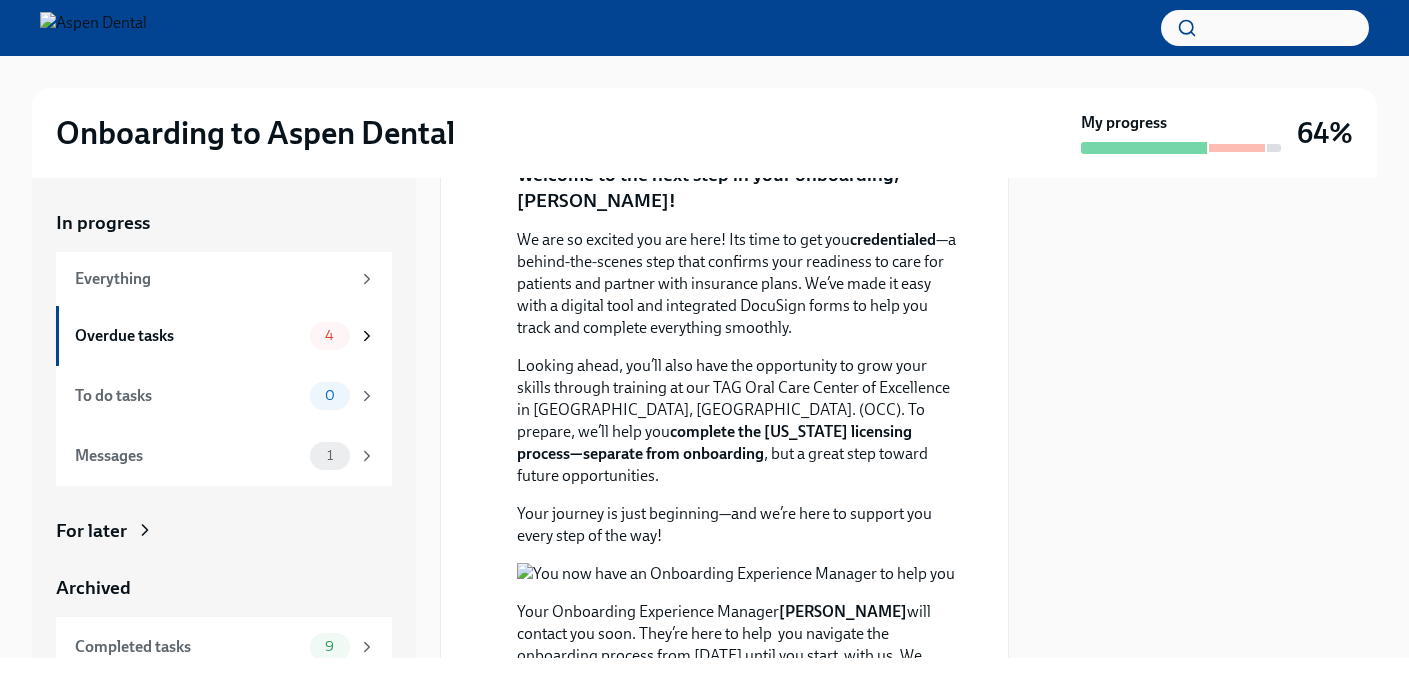 scroll, scrollTop: 270, scrollLeft: 0, axis: vertical 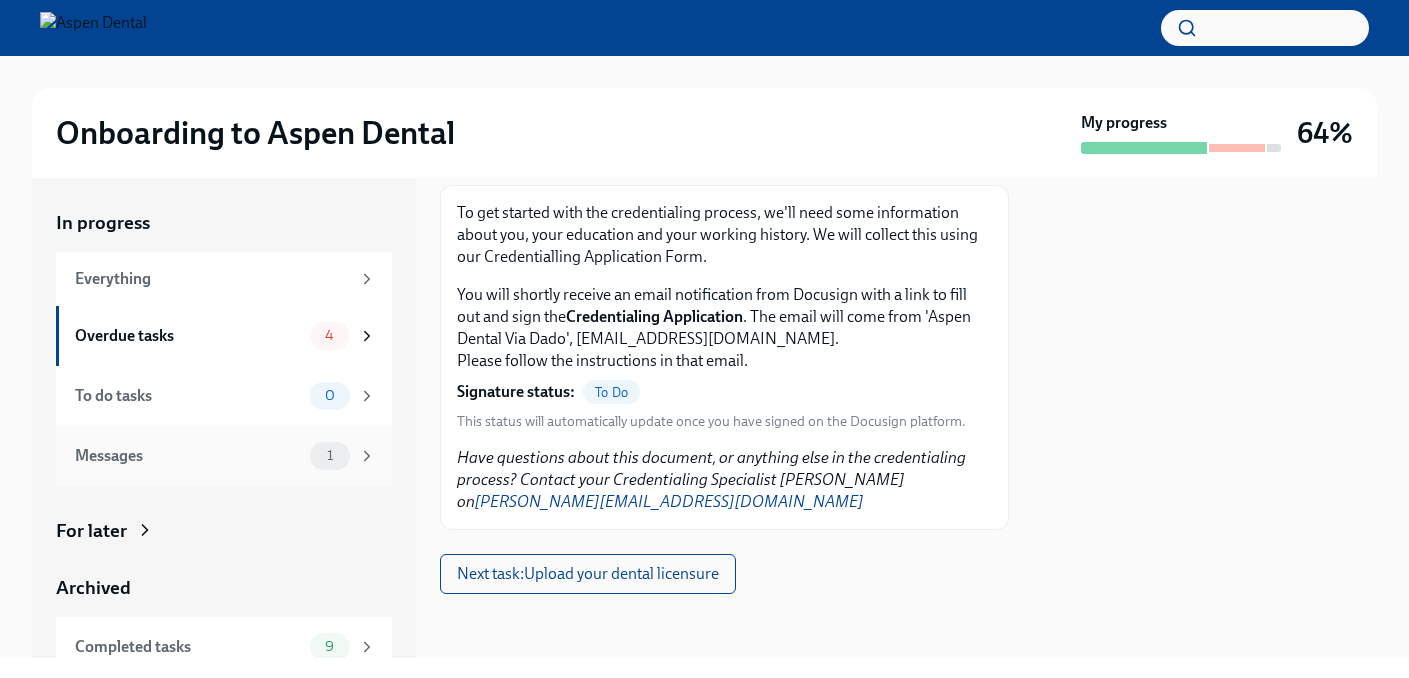 click on "Messages" at bounding box center (188, 456) 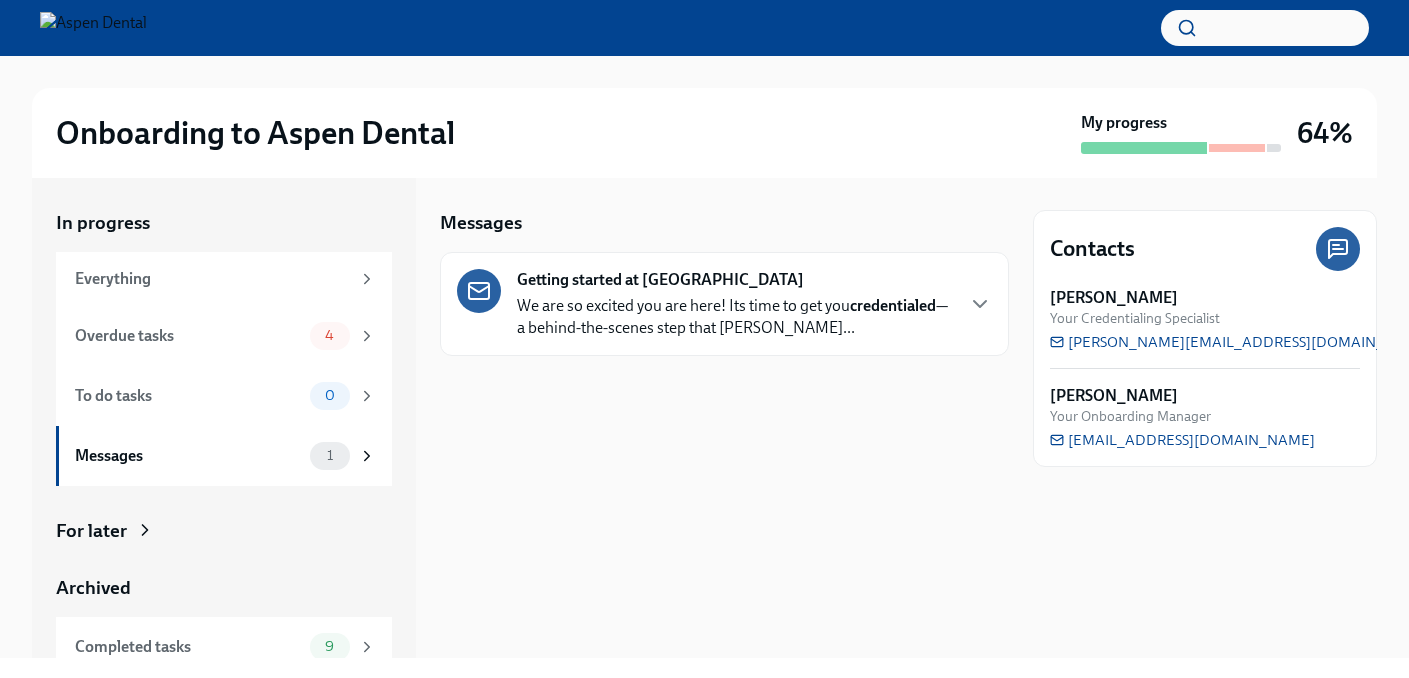 scroll, scrollTop: 79, scrollLeft: 0, axis: vertical 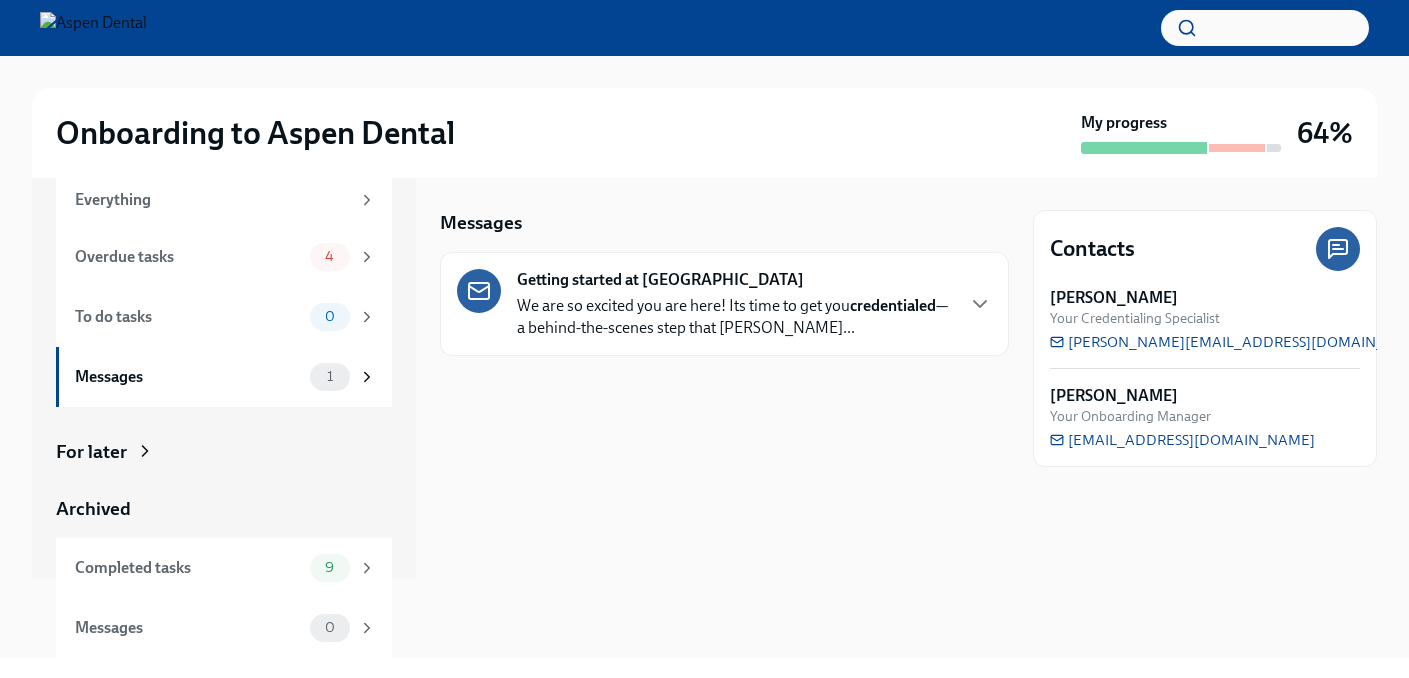 click on "We are so excited you are here! Its time to get you  credentialed —a behind-the-scenes step that confi..." at bounding box center [734, 317] 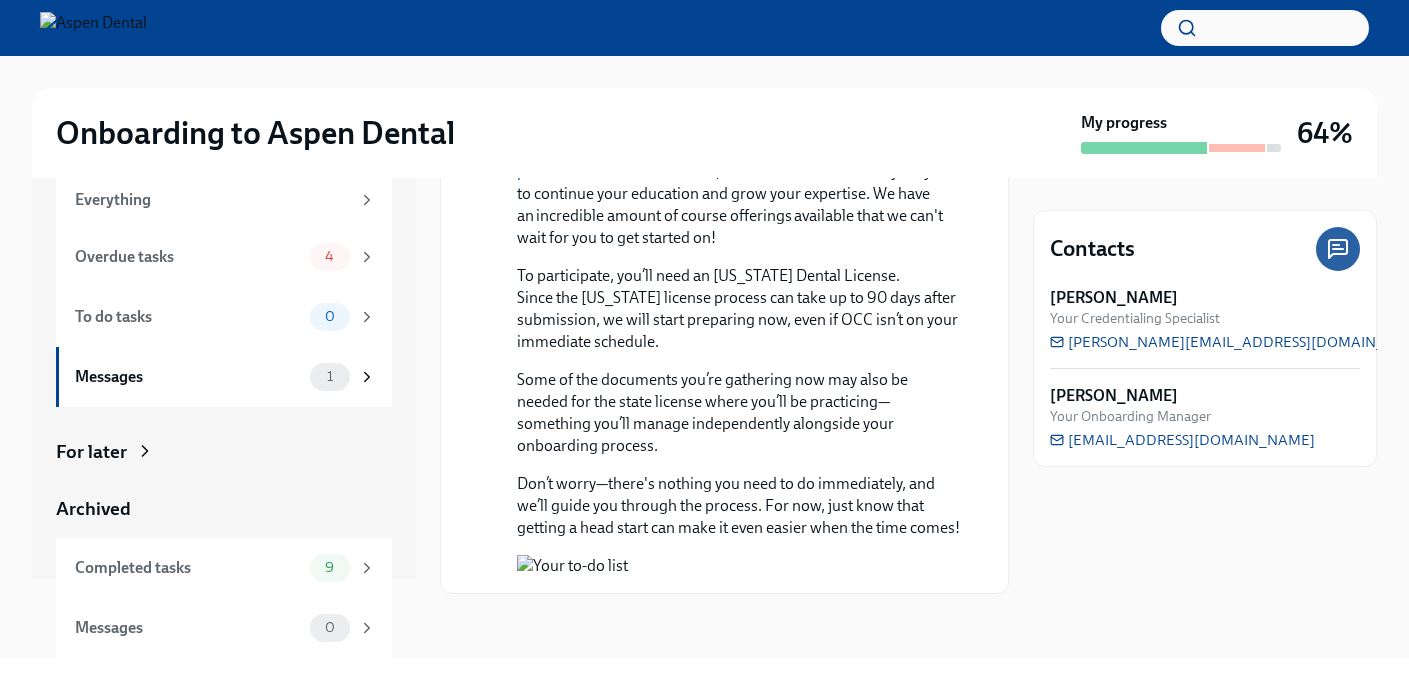 scroll, scrollTop: 1870, scrollLeft: 0, axis: vertical 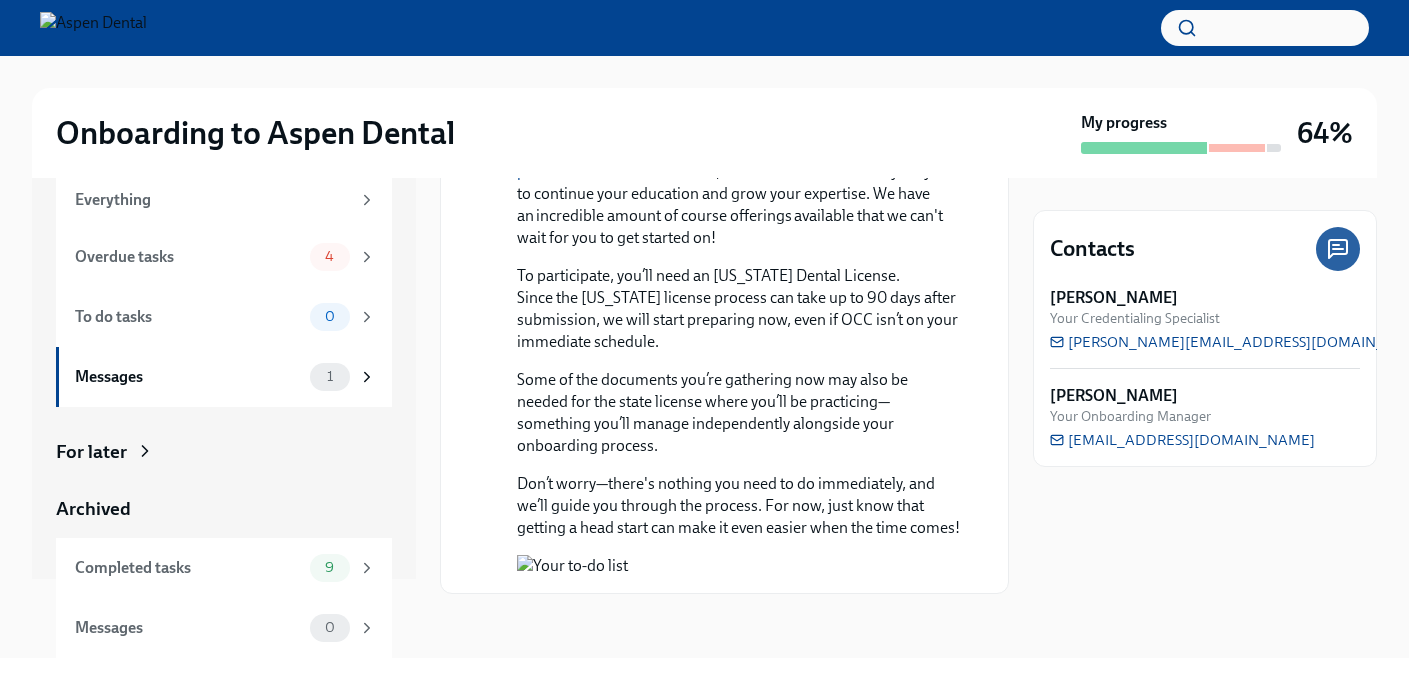 click at bounding box center [738, 566] 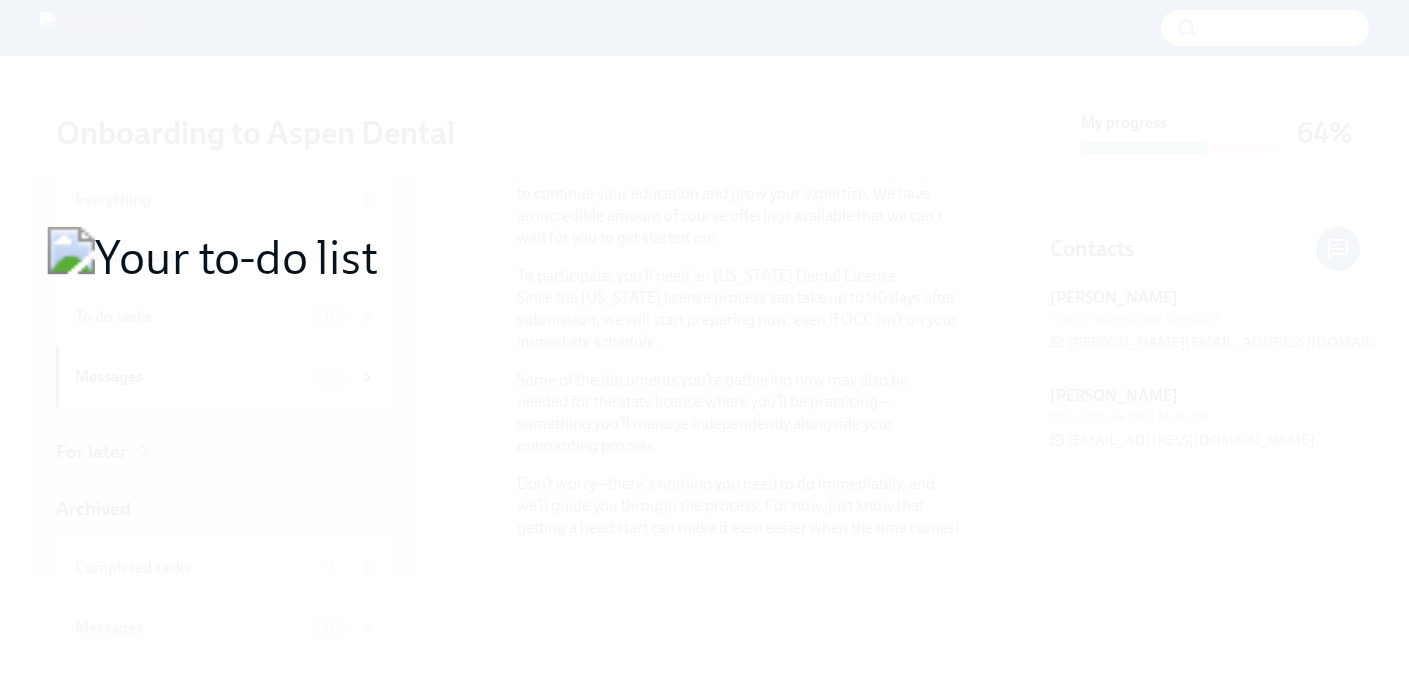 click at bounding box center [704, 339] 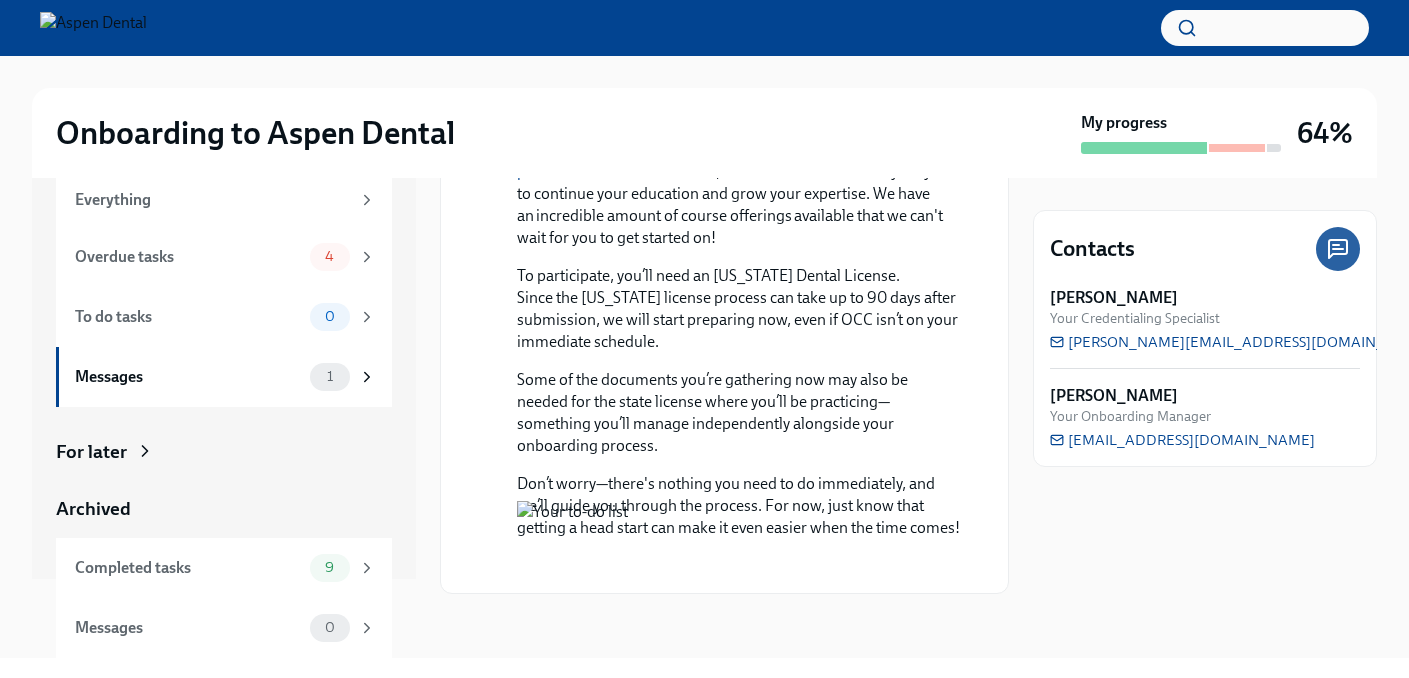 click at bounding box center (704, 339) 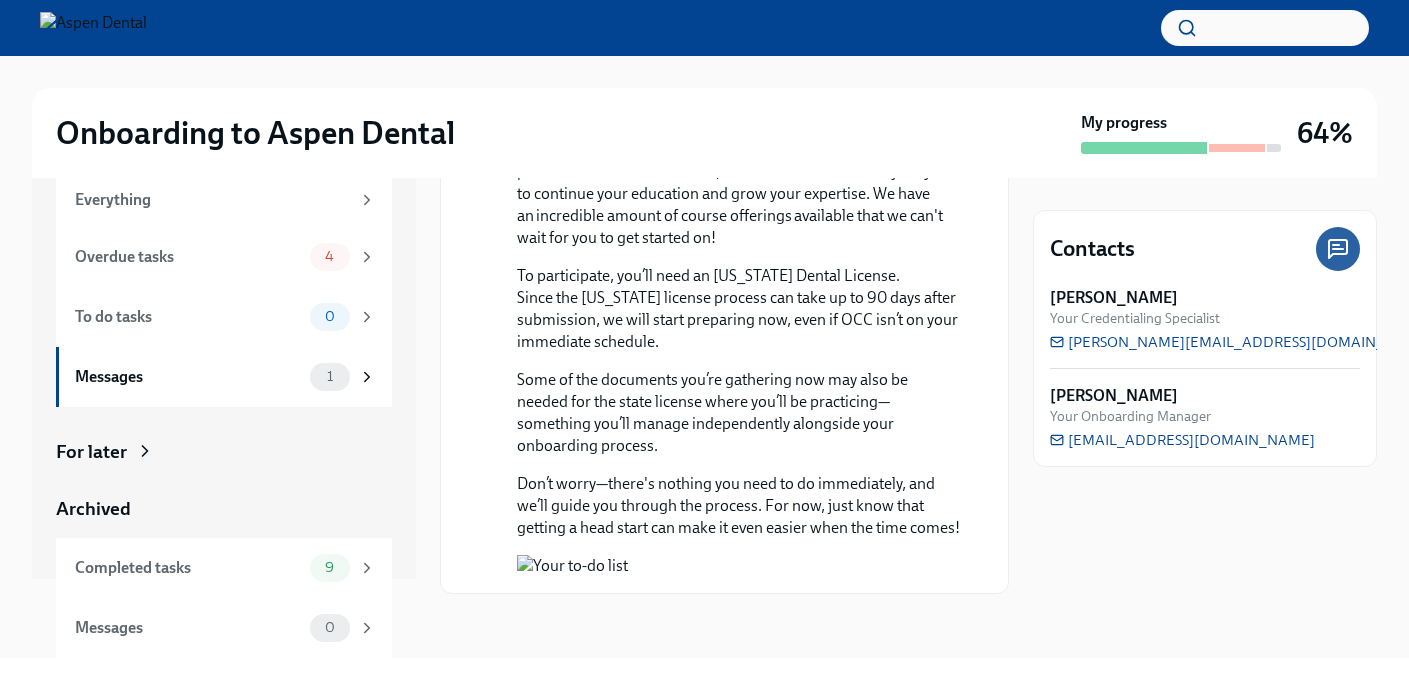 click on "For later" at bounding box center [224, 452] 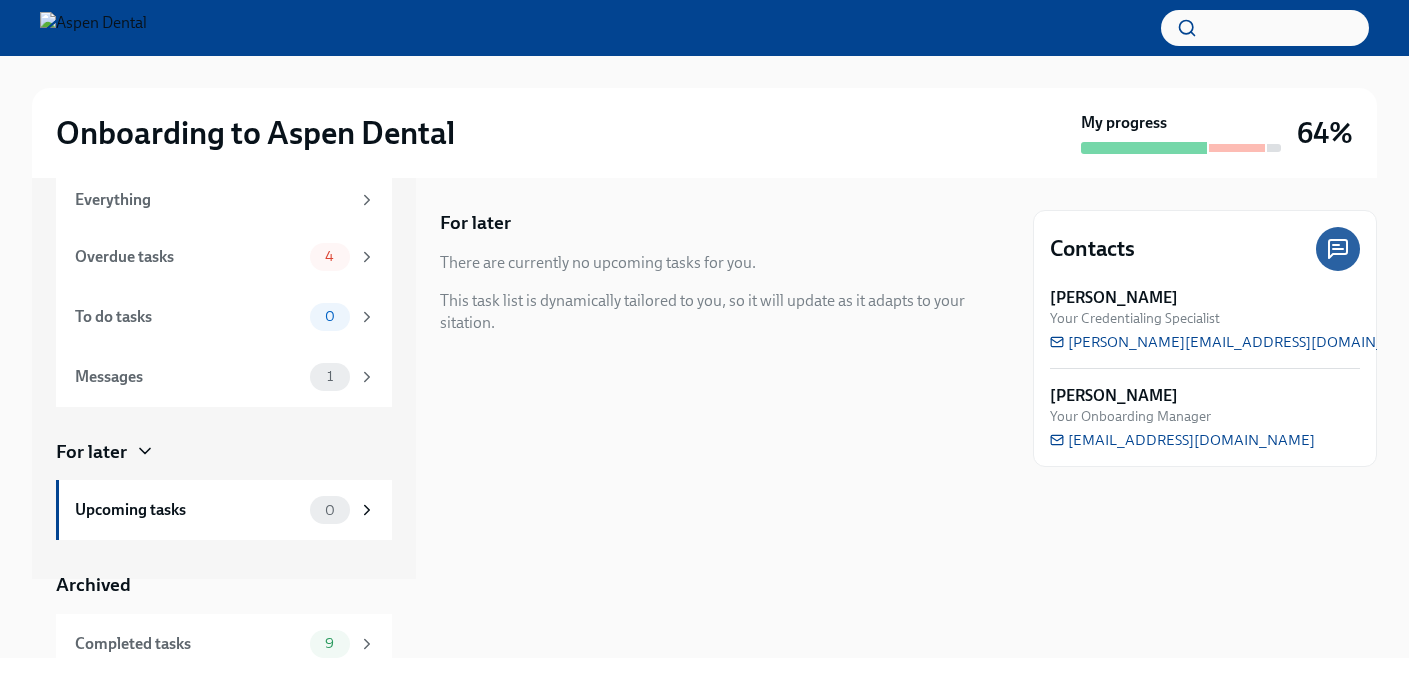 click 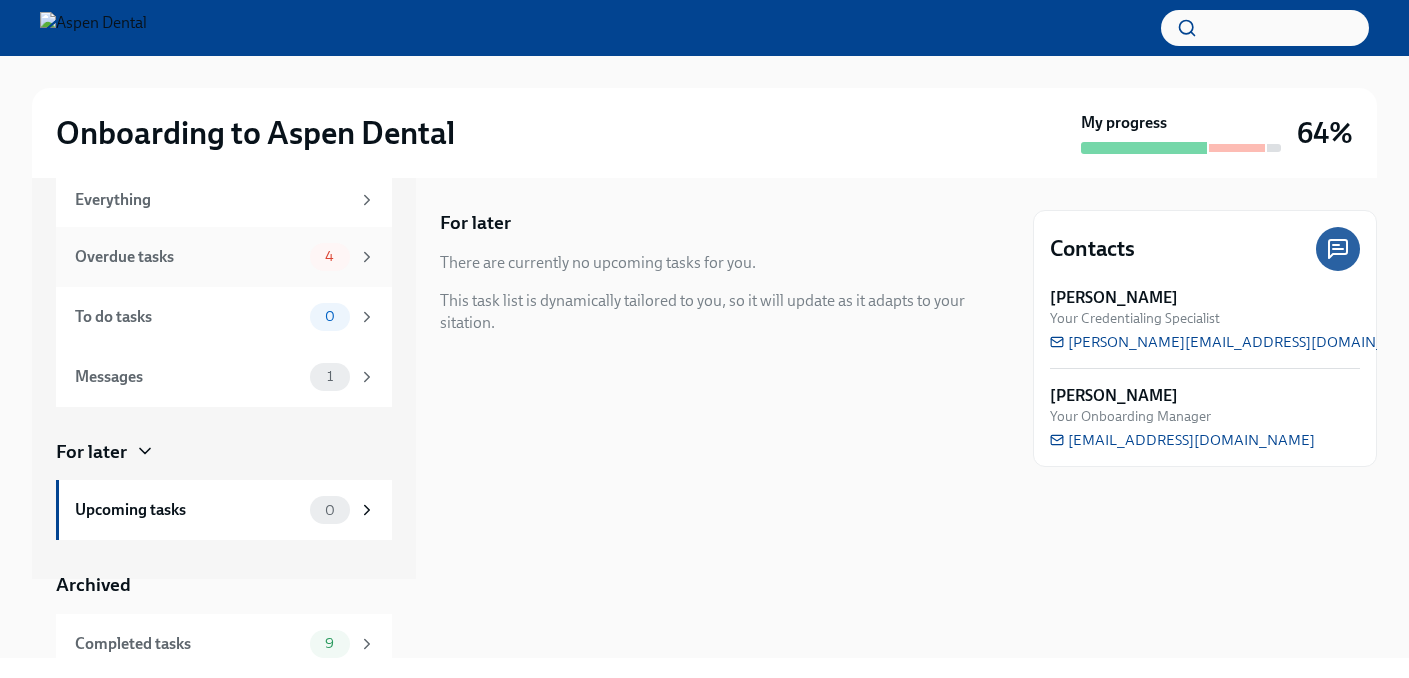 click on "Overdue tasks" at bounding box center [188, 257] 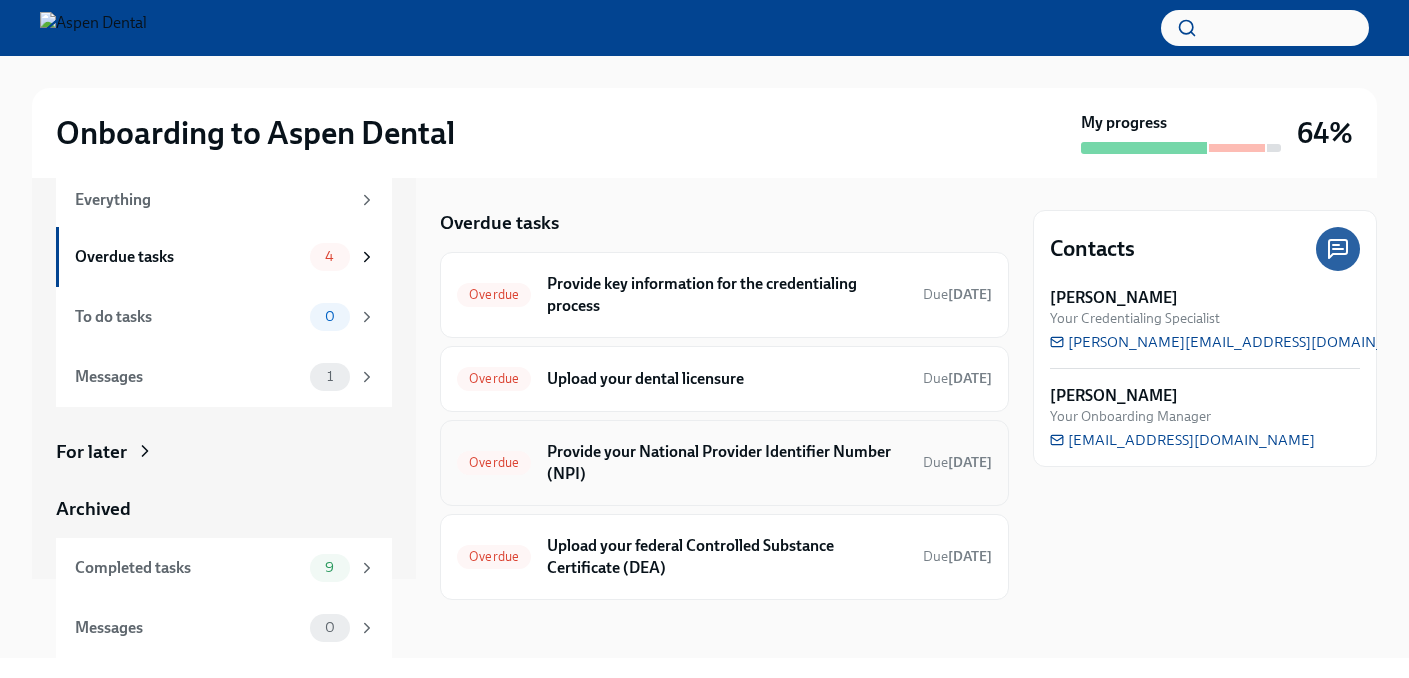 click on "Provide your National Provider Identifier Number (NPI)" at bounding box center (727, 463) 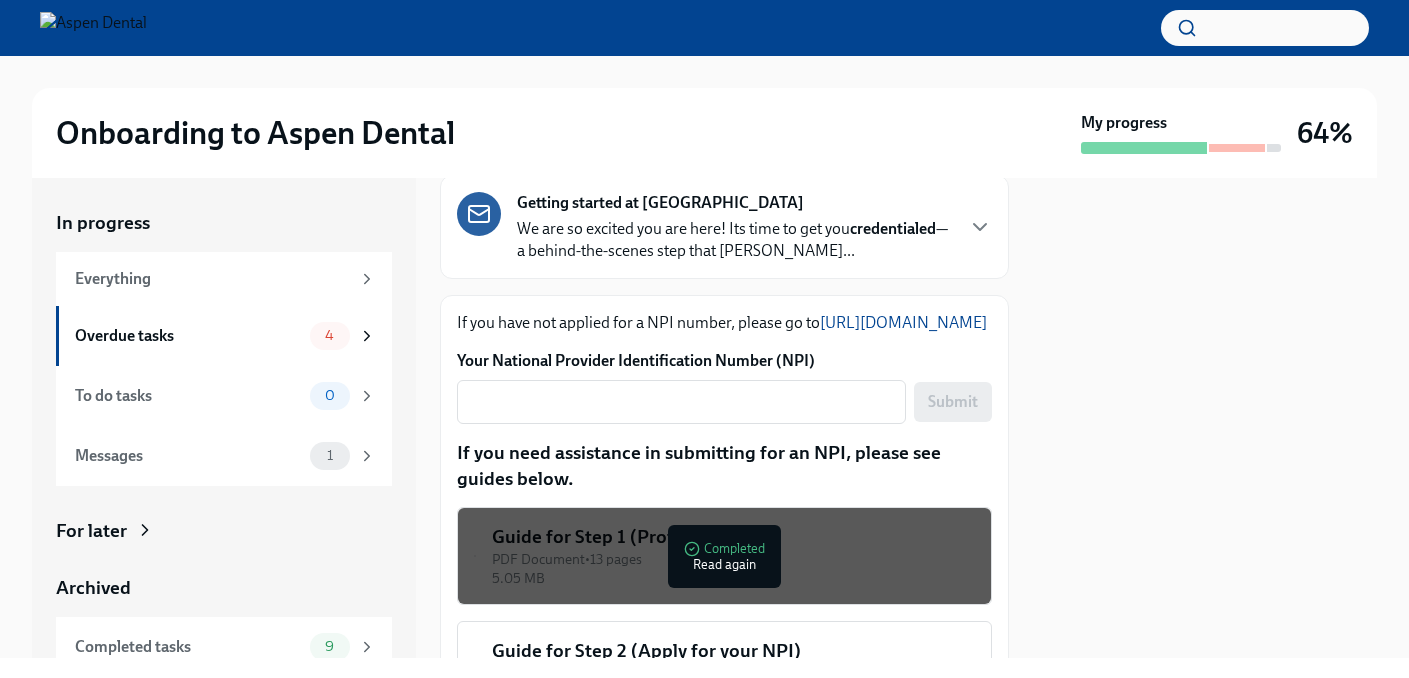 scroll, scrollTop: 153, scrollLeft: 0, axis: vertical 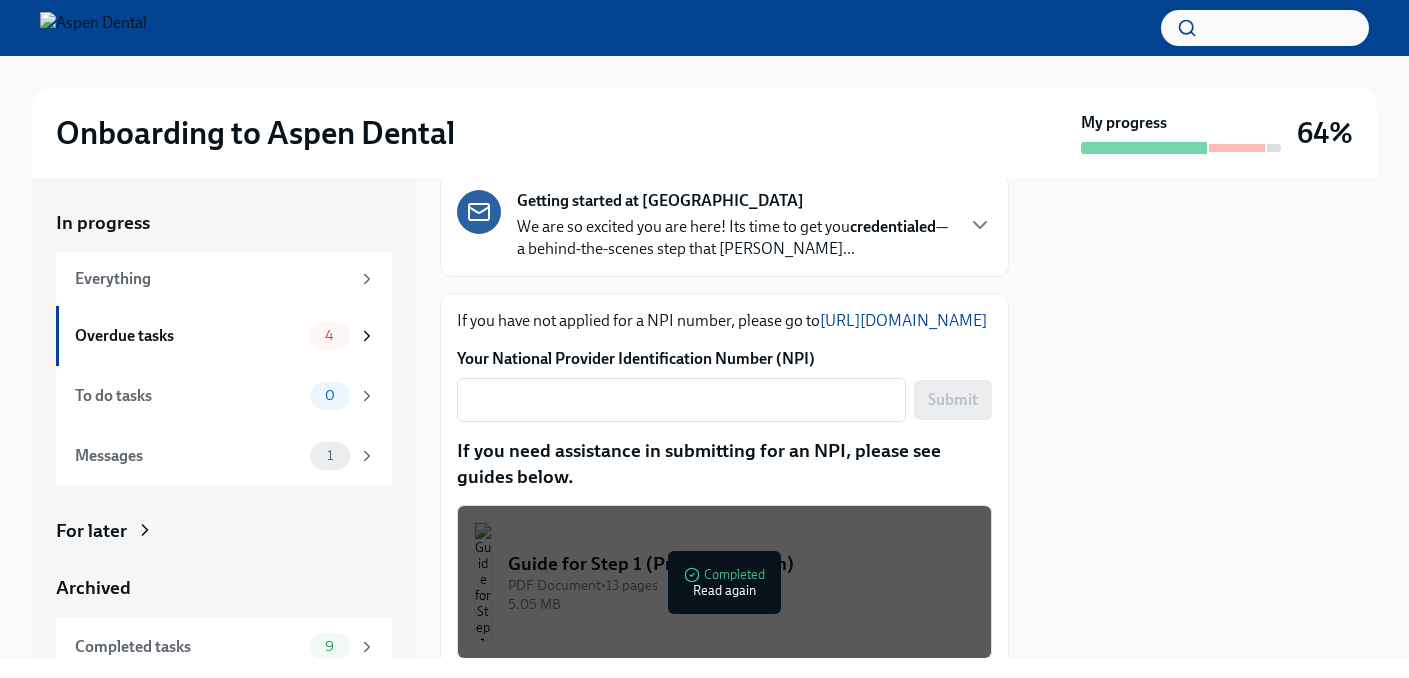 click on "If you have not applied for a NPI number, please go to  [URL][DOMAIN_NAME]" at bounding box center (724, 321) 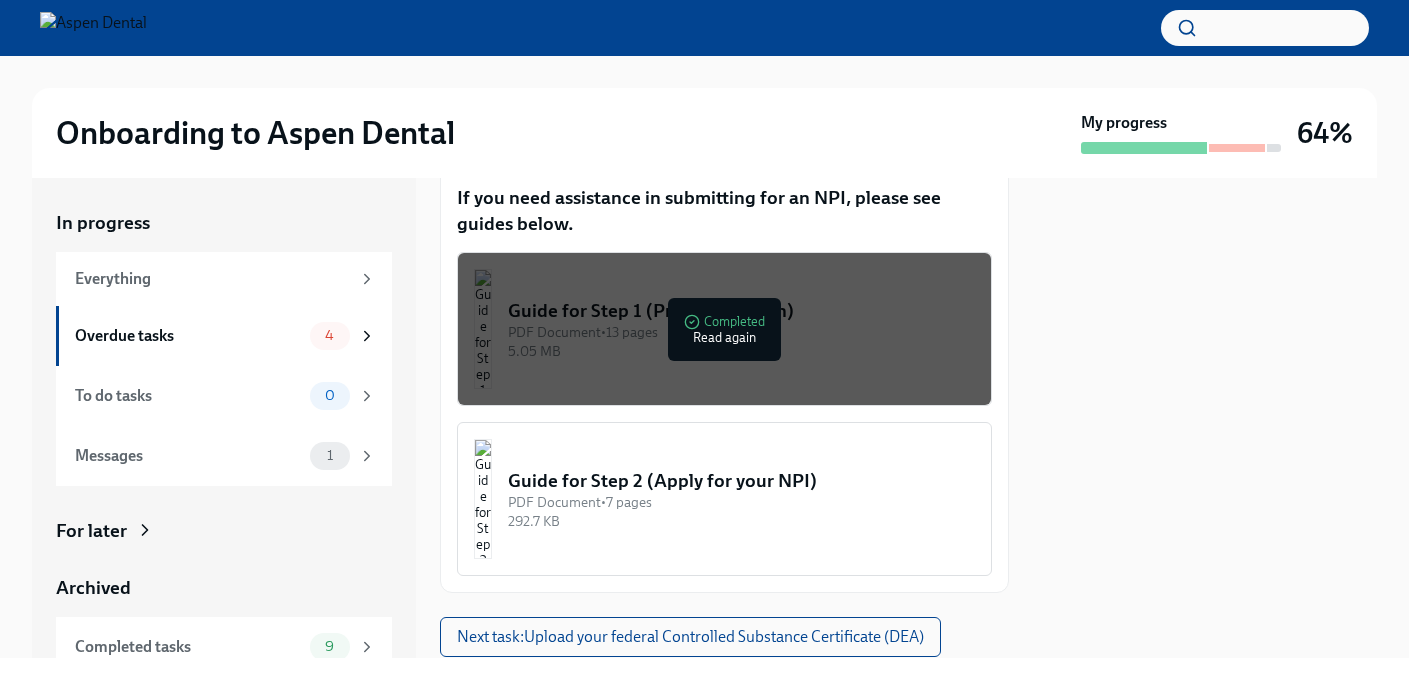 scroll, scrollTop: 491, scrollLeft: 0, axis: vertical 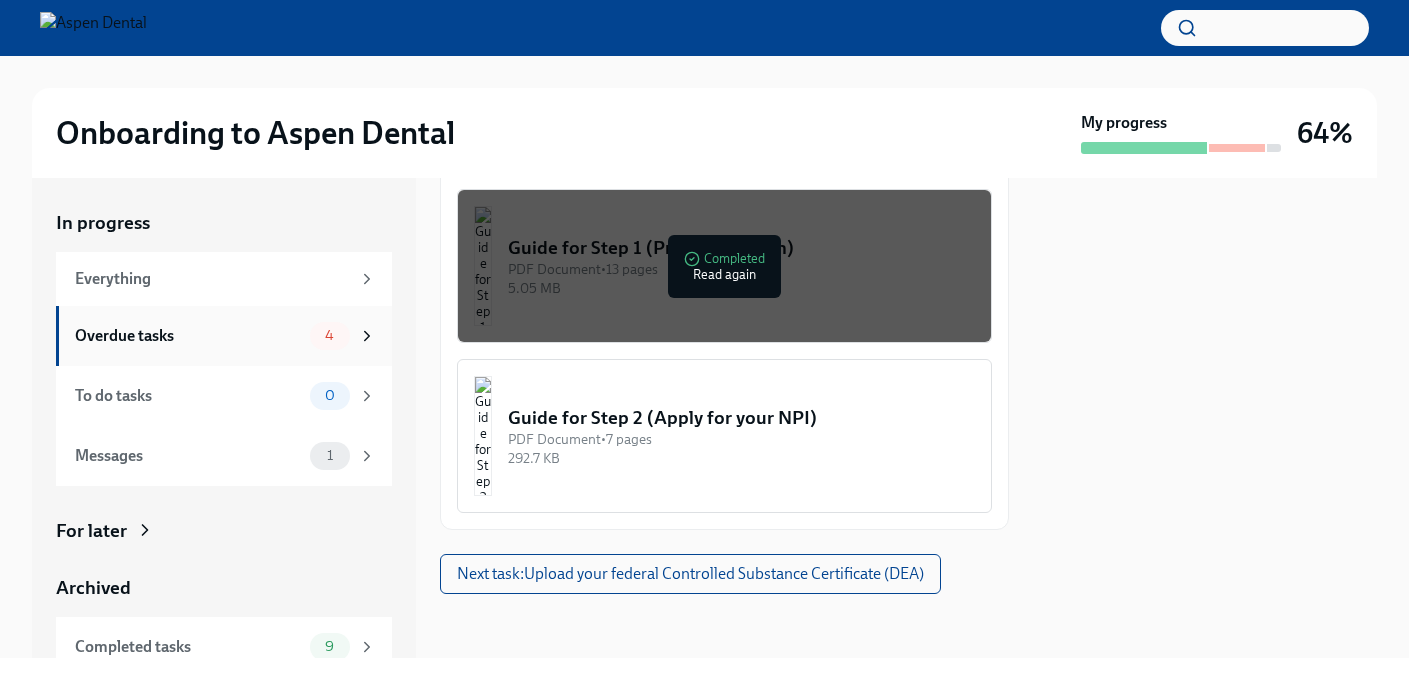 click on "Overdue tasks" at bounding box center [188, 336] 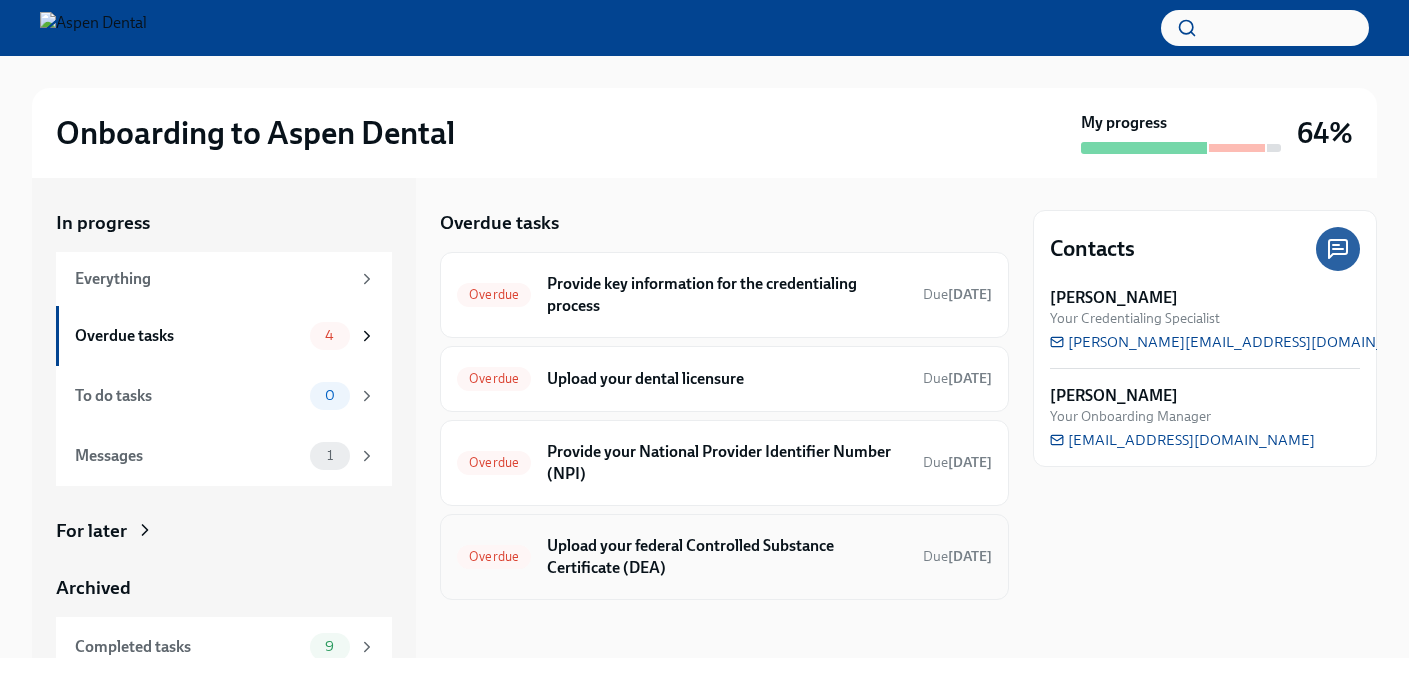 click on "Upload your federal Controlled Substance Certificate (DEA)" at bounding box center [727, 557] 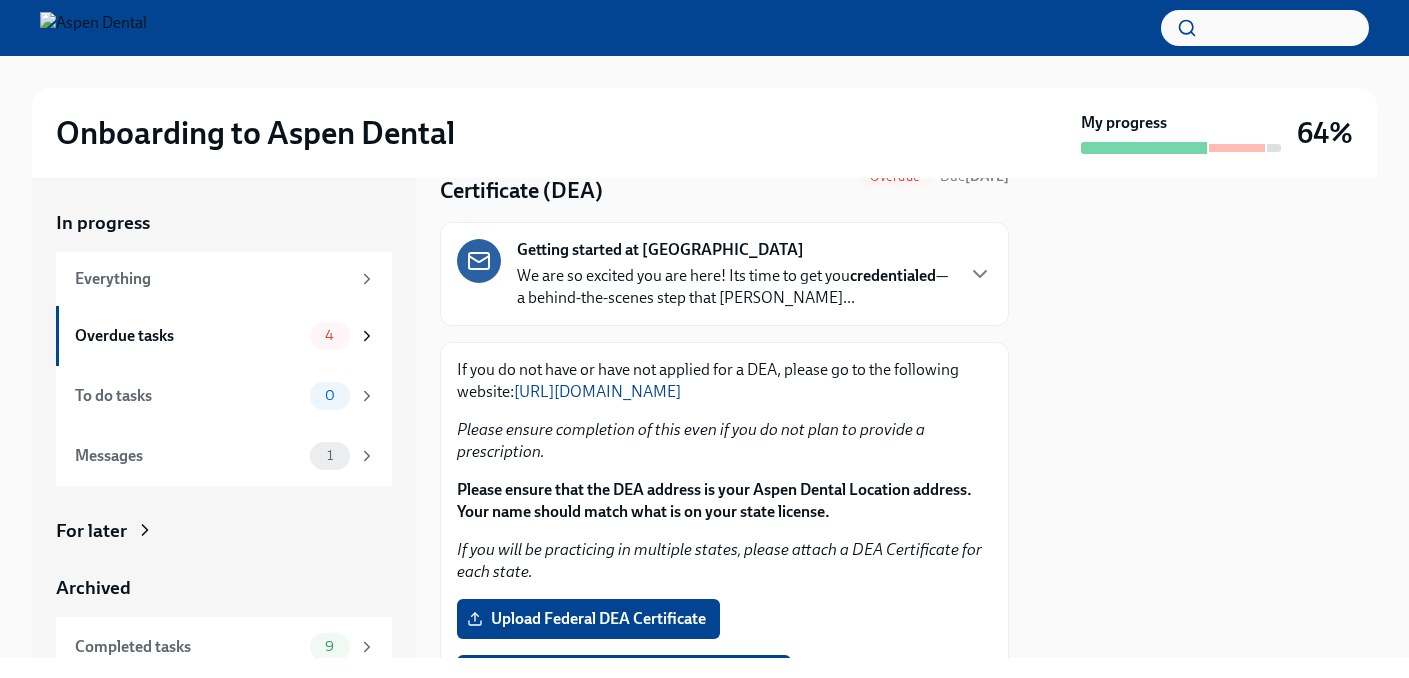 scroll, scrollTop: 106, scrollLeft: 0, axis: vertical 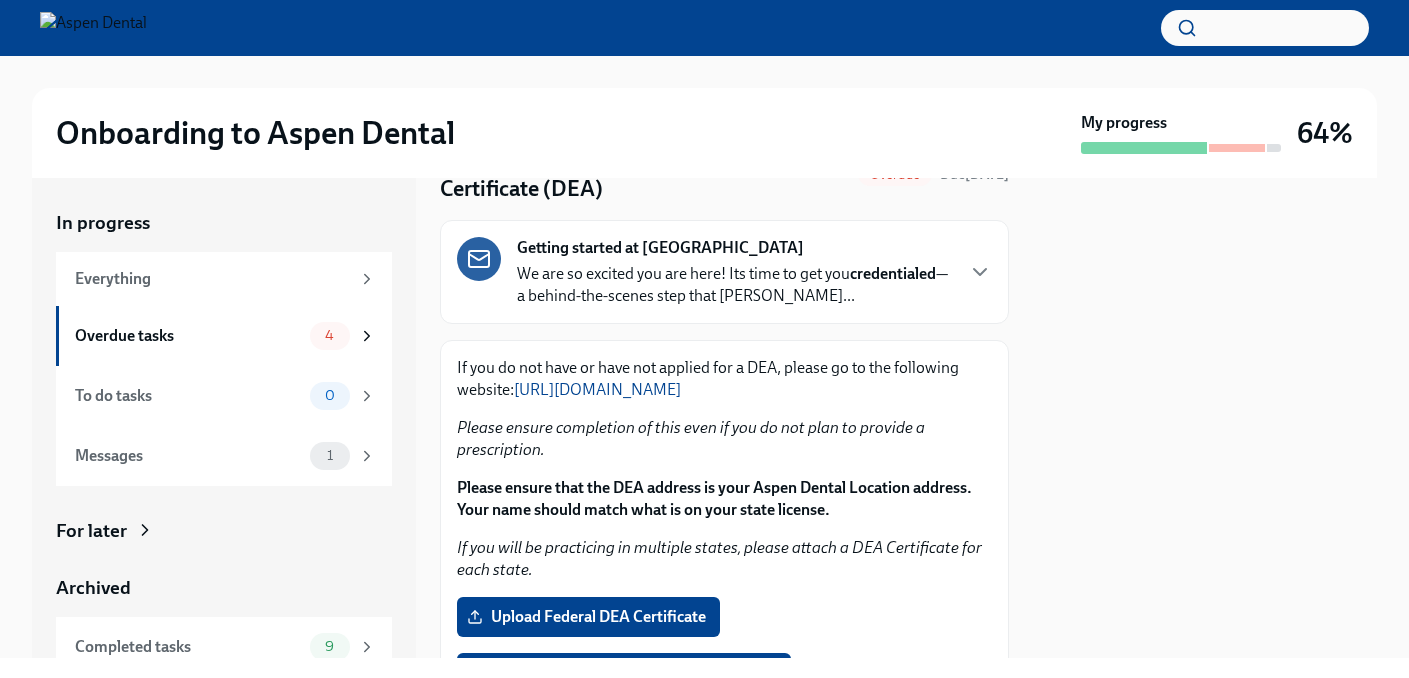 click on "[URL][DOMAIN_NAME]" at bounding box center (597, 389) 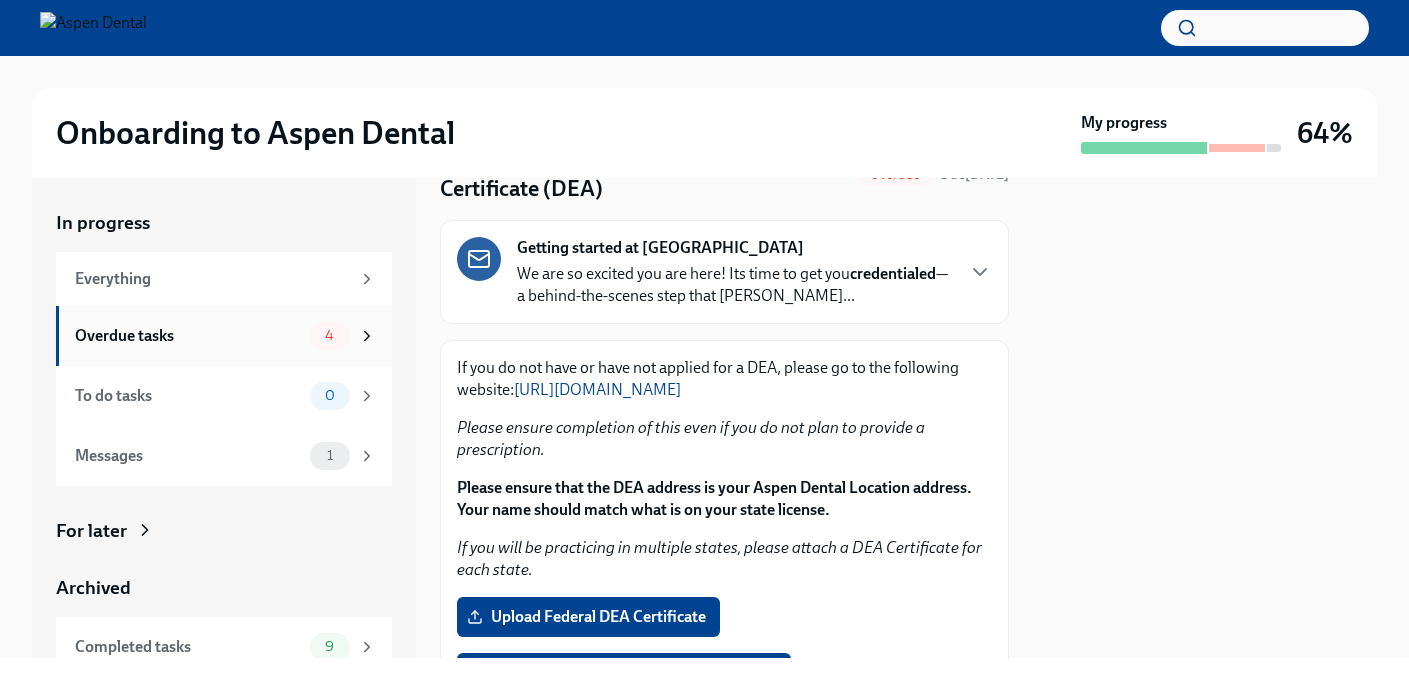click on "Overdue tasks" at bounding box center [188, 336] 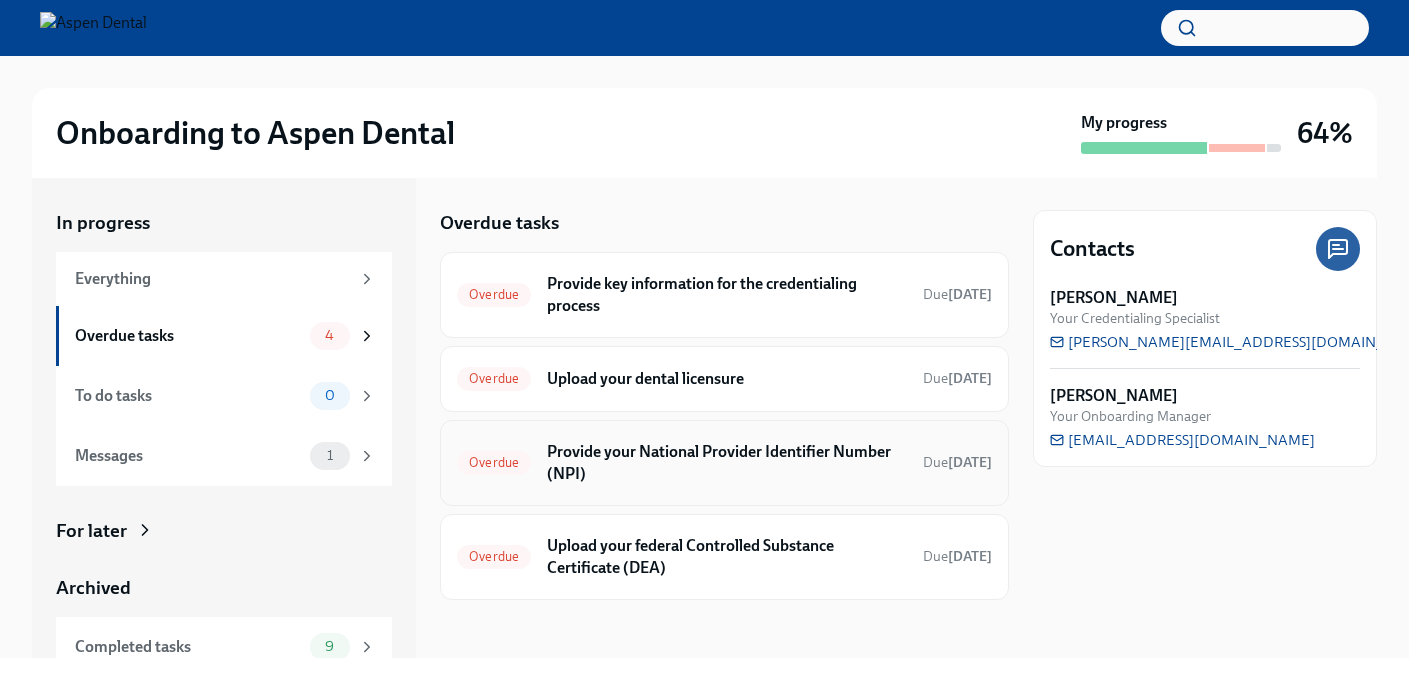 click on "Provide your National Provider Identifier Number (NPI)" at bounding box center (727, 463) 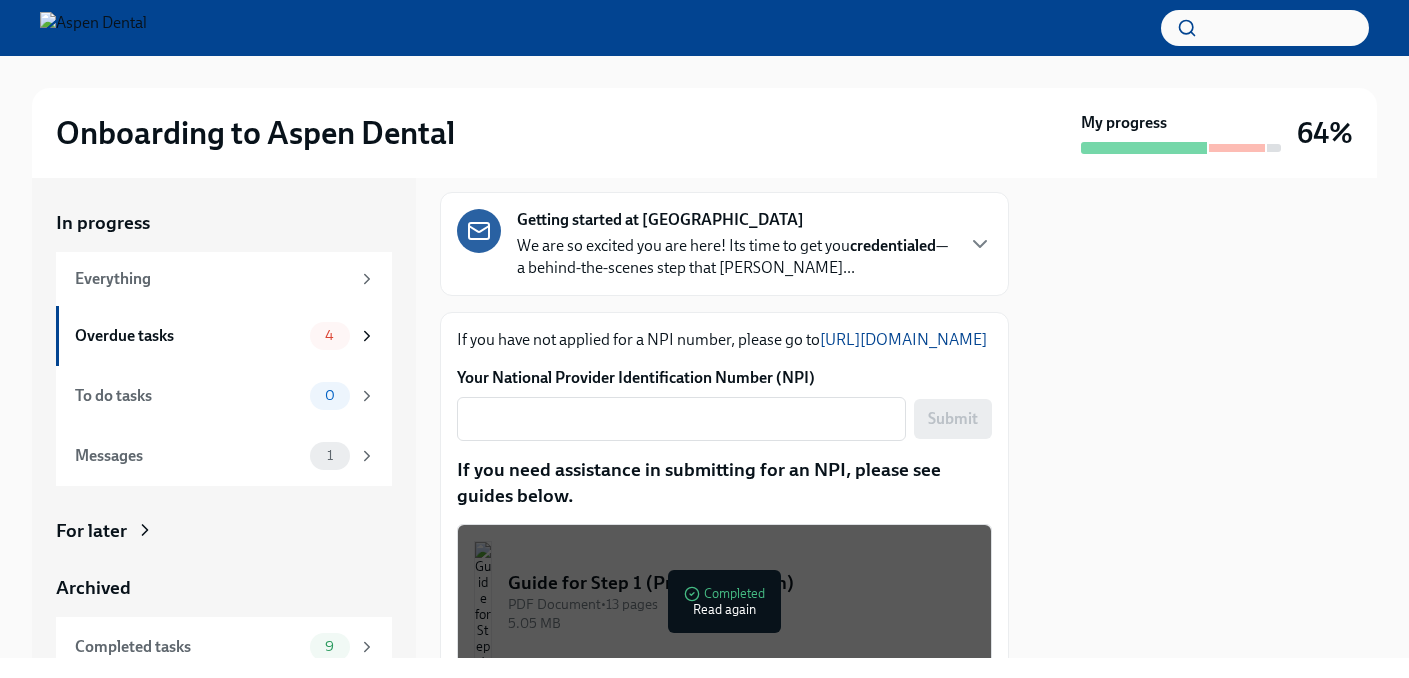 scroll, scrollTop: 136, scrollLeft: 0, axis: vertical 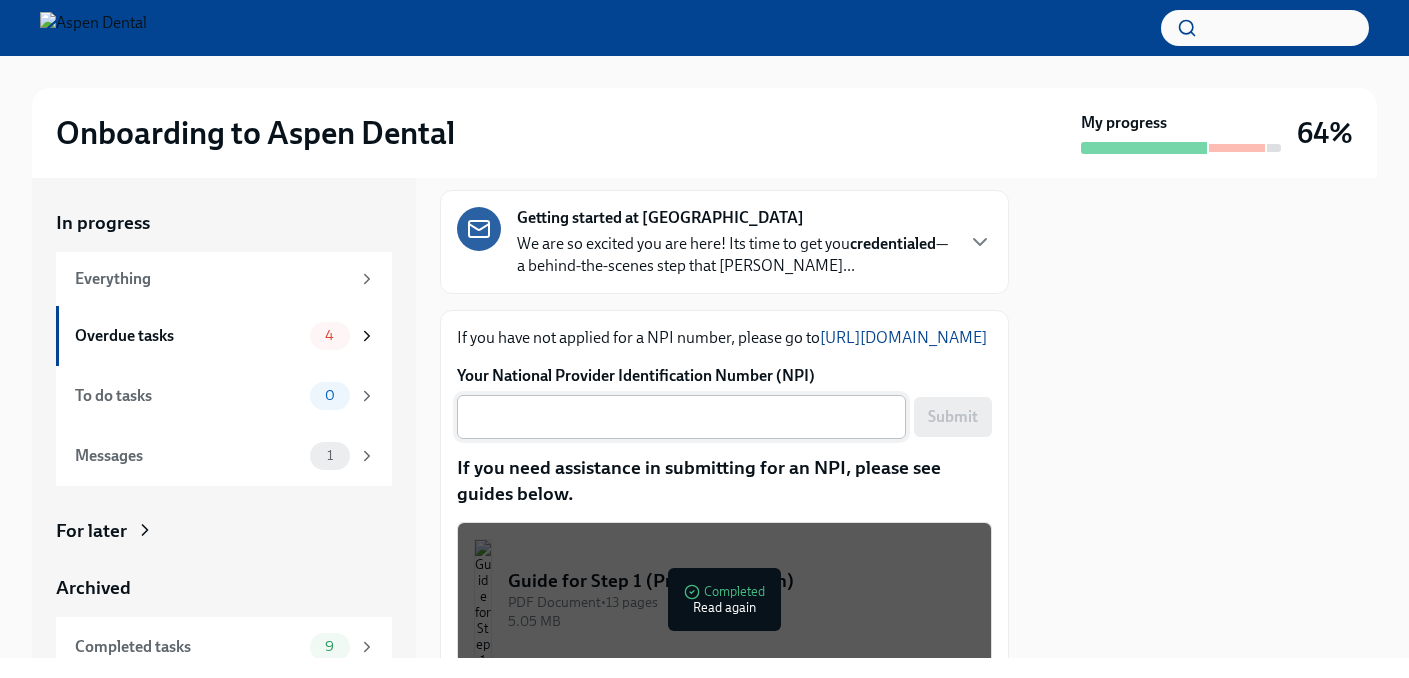 click on "Your National Provider Identification Number (NPI)" at bounding box center [681, 417] 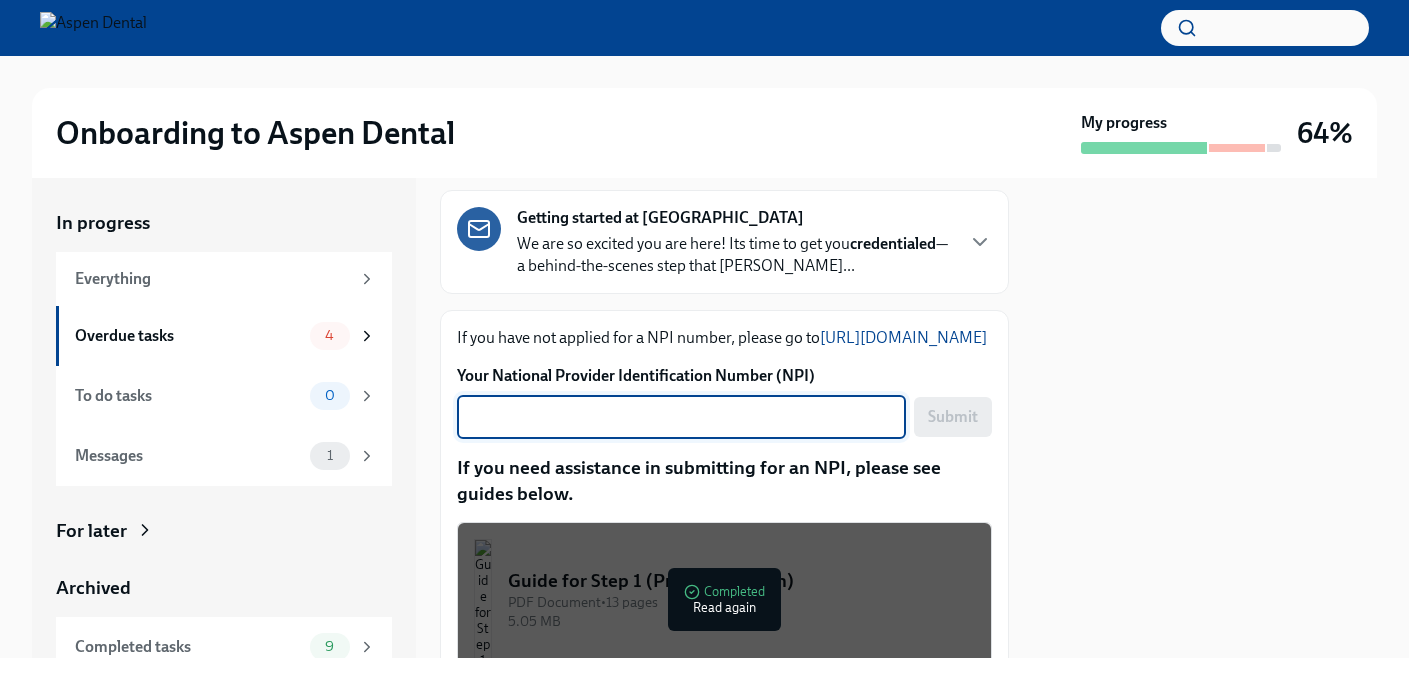 click on "Your National Provider Identification Number (NPI)" at bounding box center (681, 417) 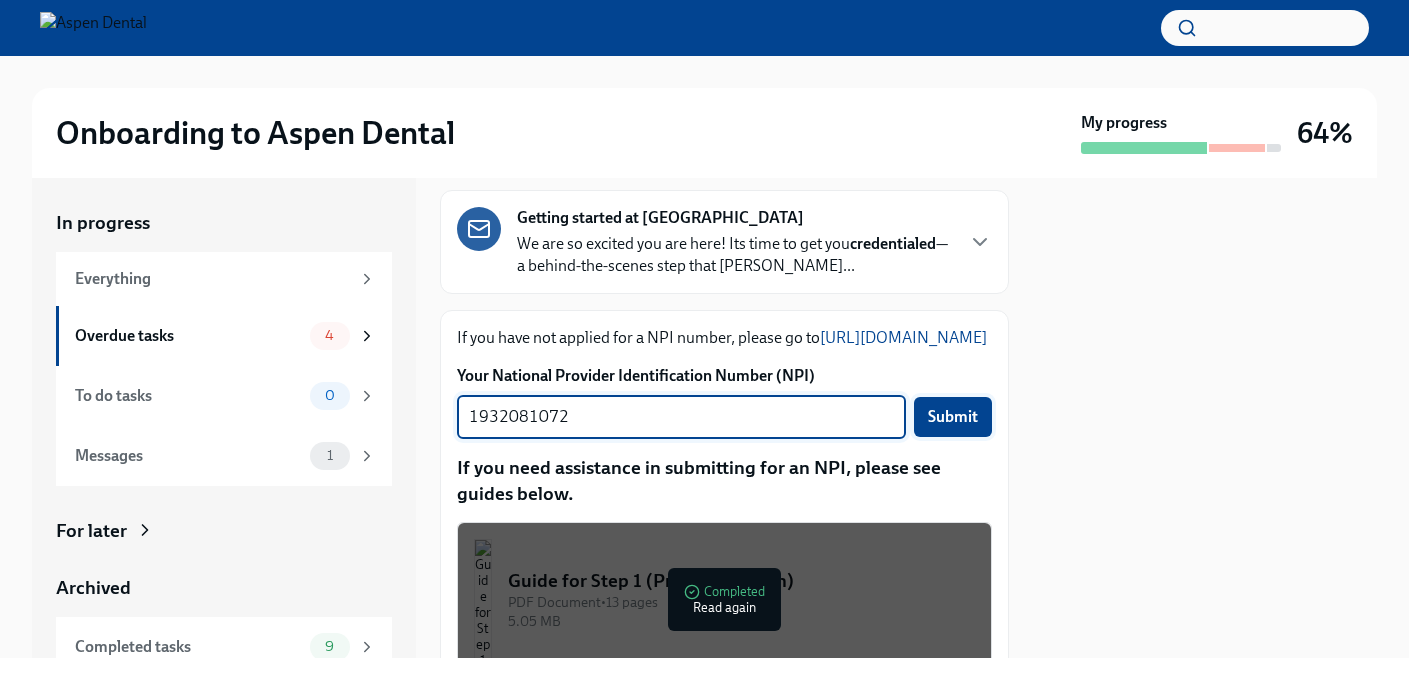 type on "1932081072" 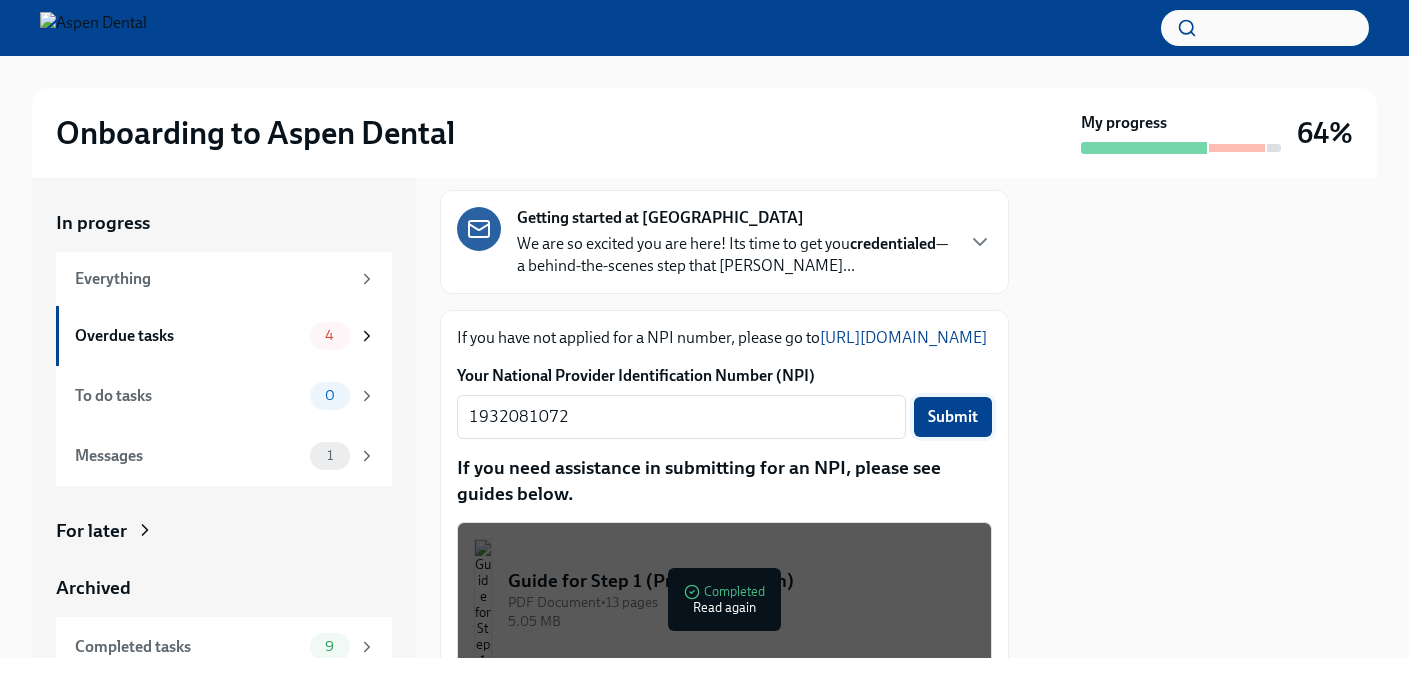 click on "Submit" at bounding box center (953, 417) 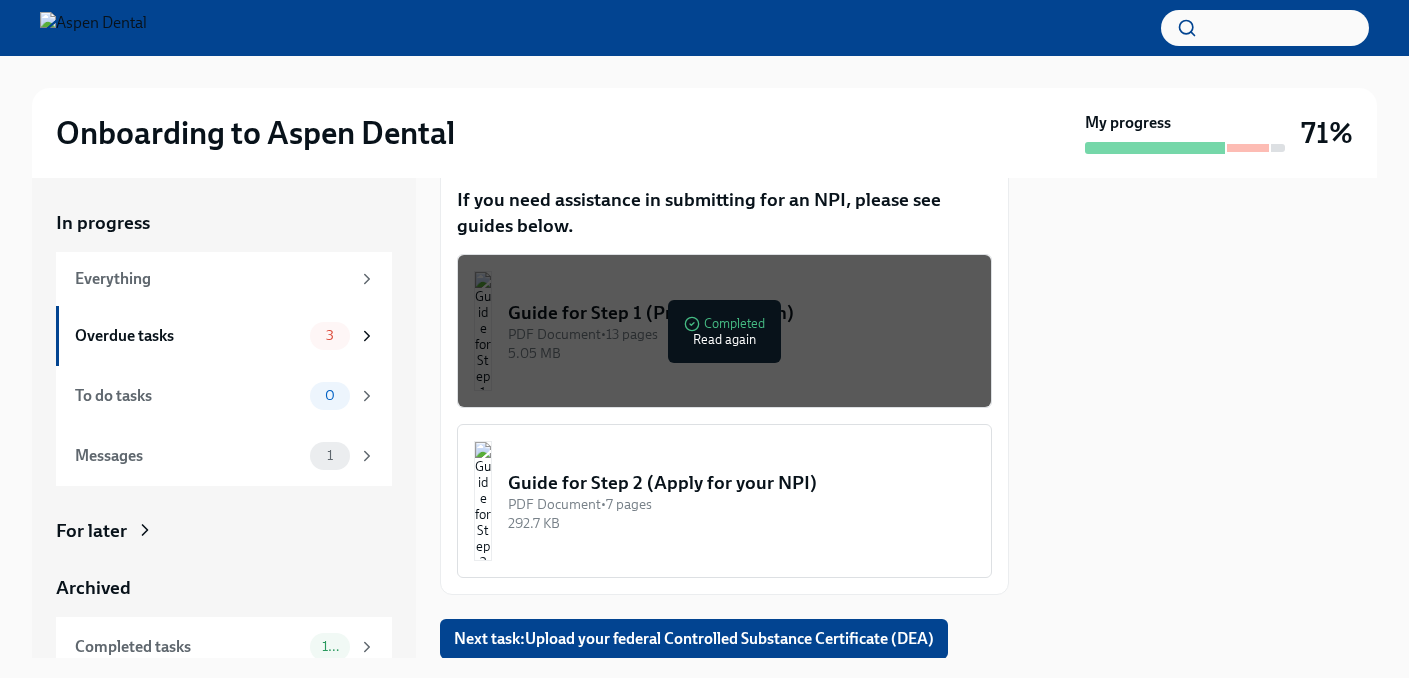 scroll, scrollTop: 434, scrollLeft: 0, axis: vertical 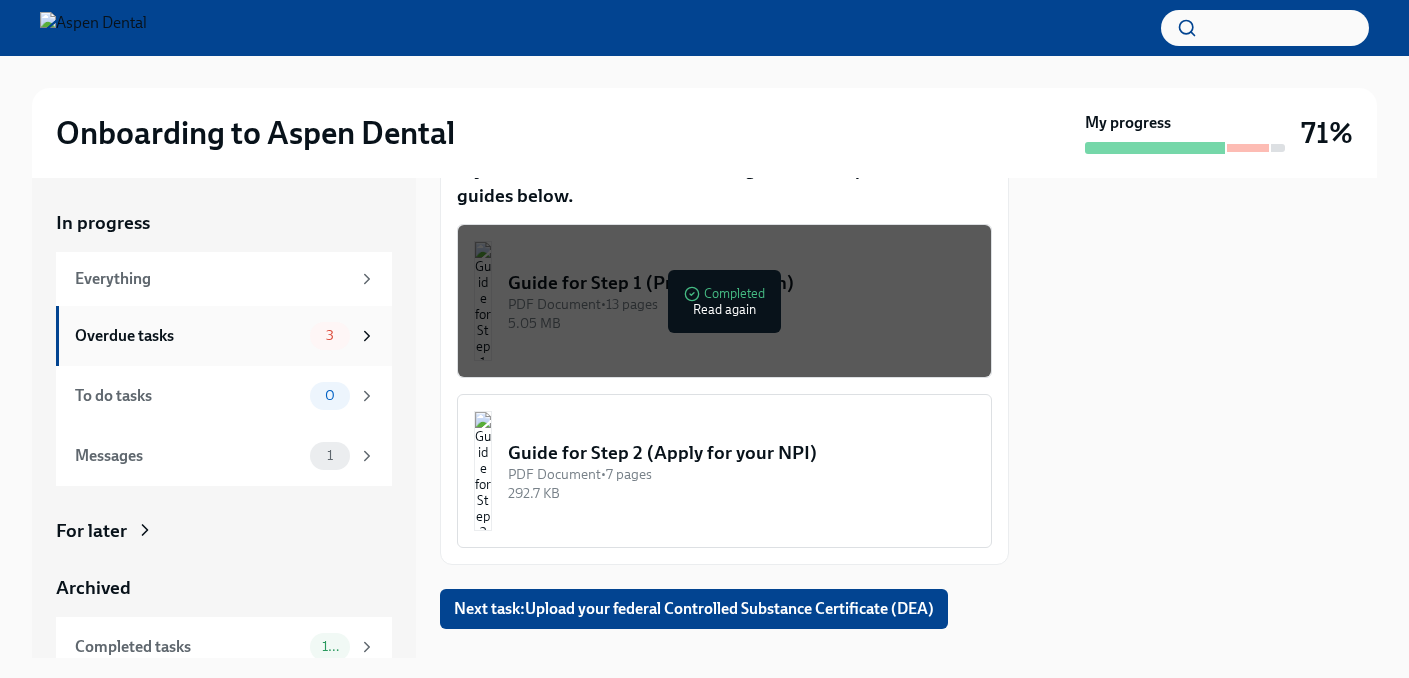 click on "Overdue tasks" at bounding box center (188, 336) 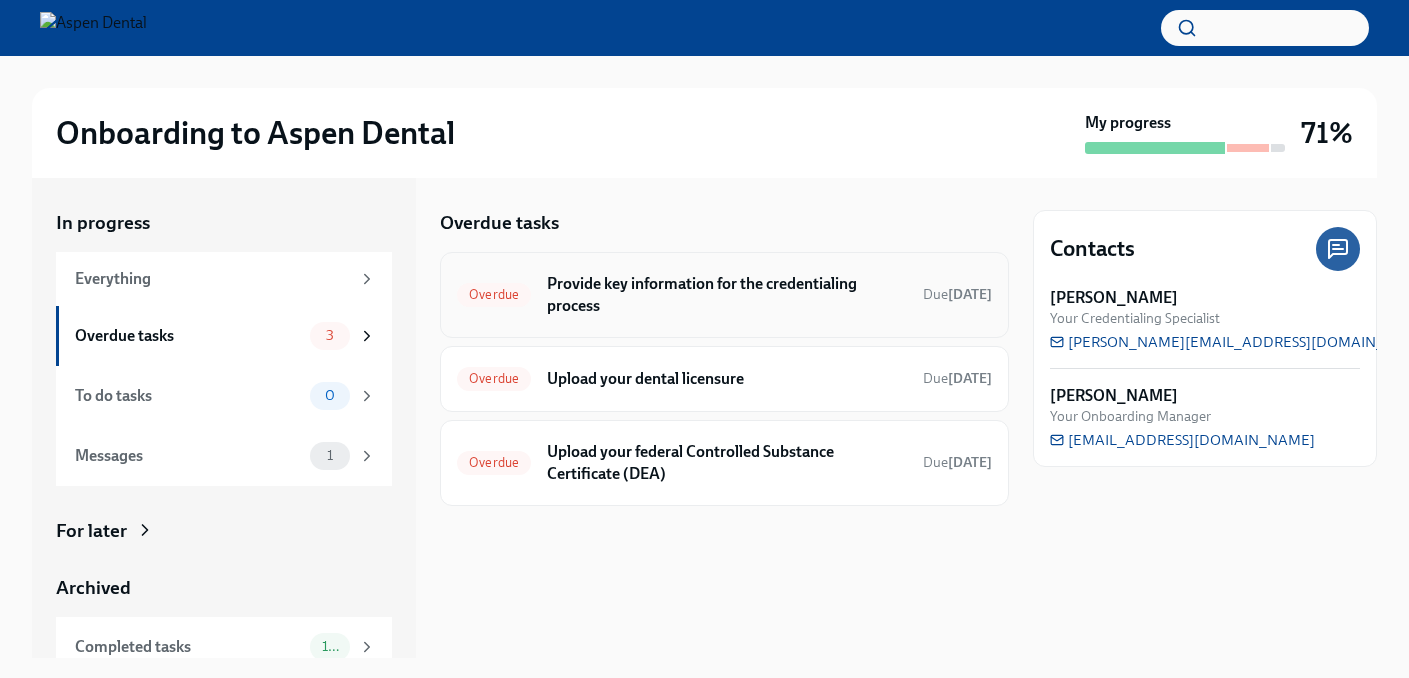 click on "Provide key information for the credentialing process" at bounding box center (727, 295) 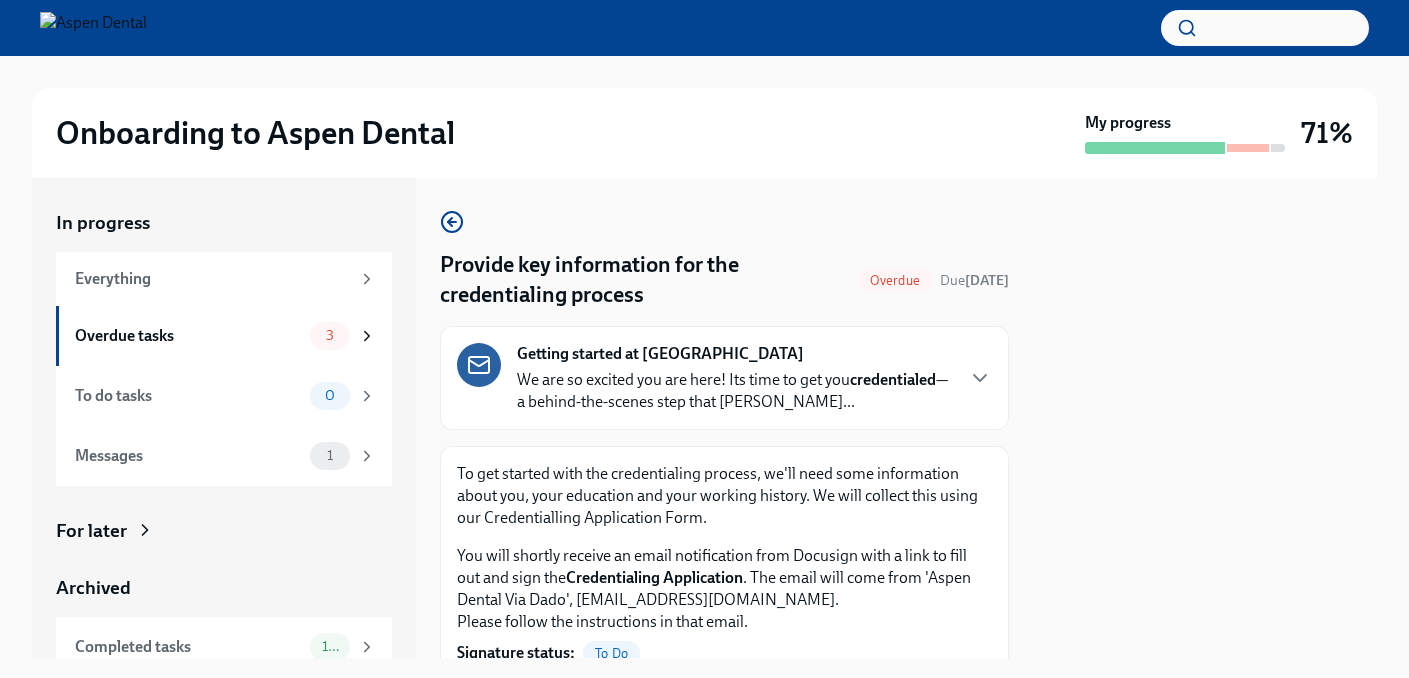 click 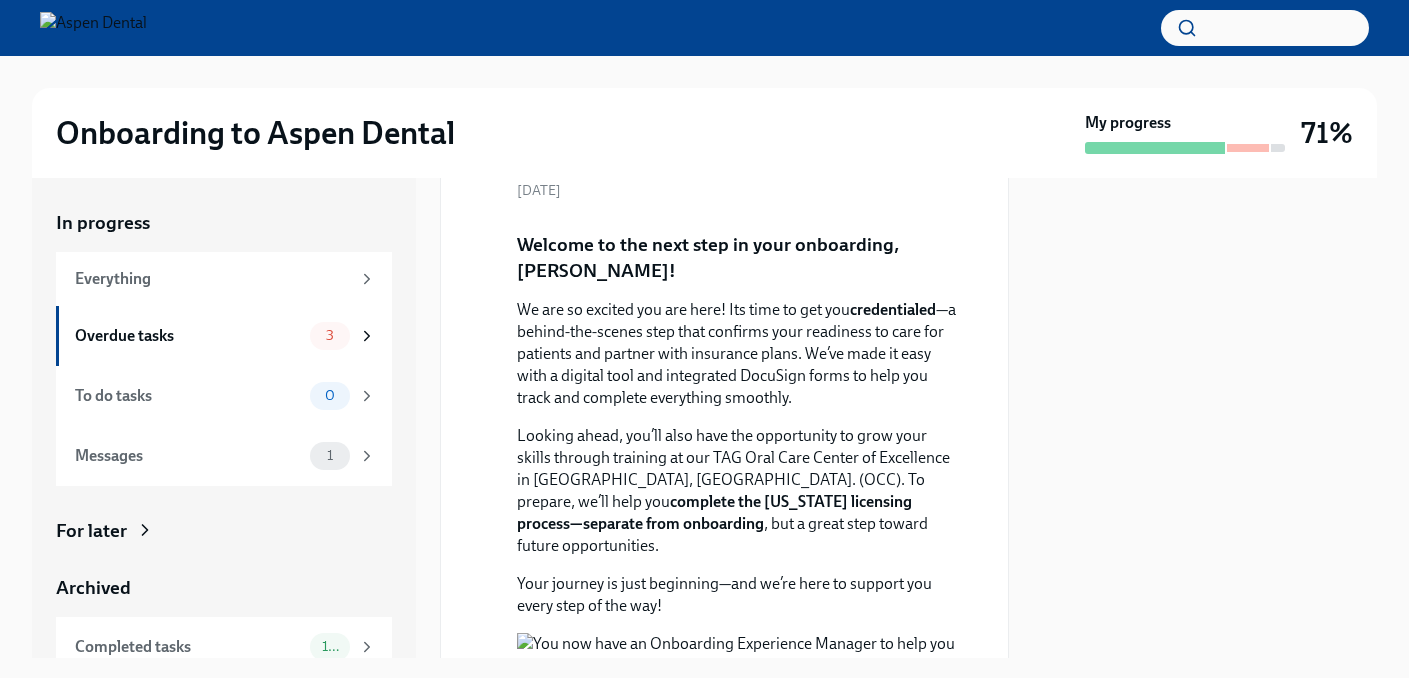 scroll, scrollTop: 215, scrollLeft: 0, axis: vertical 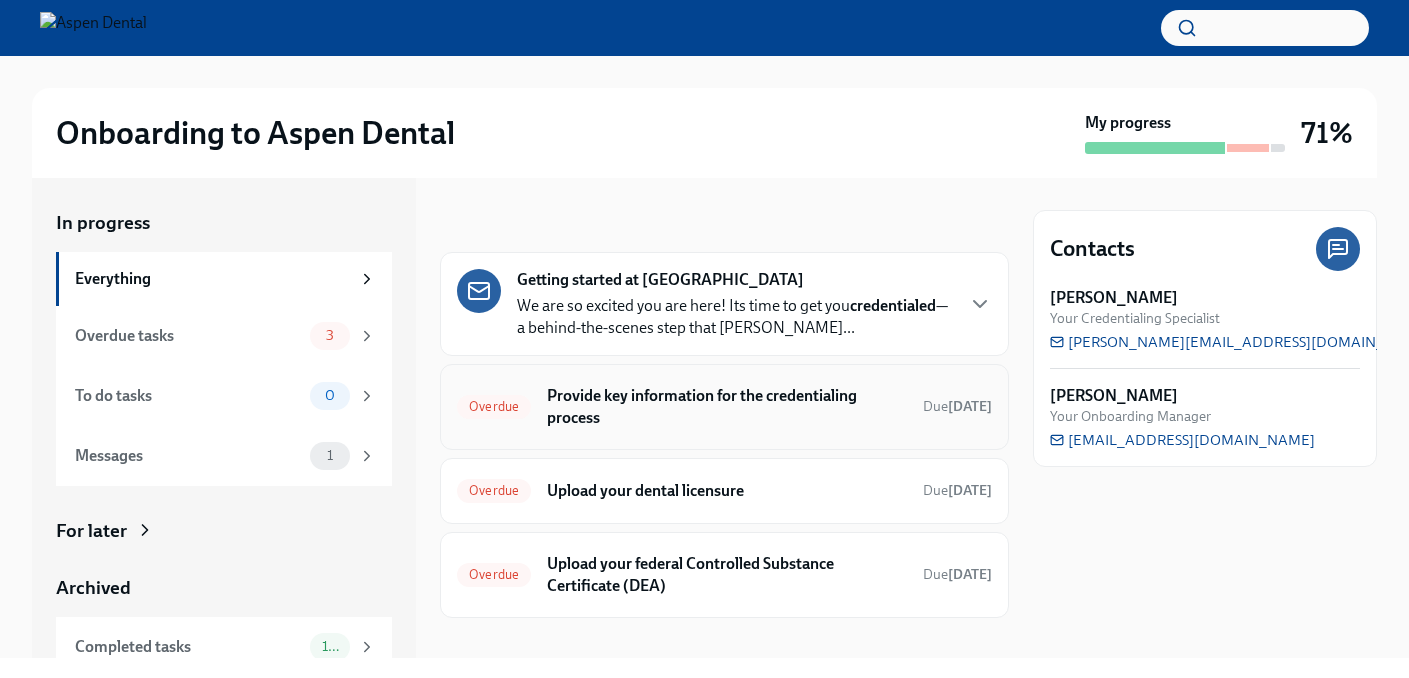 click on "Provide key information for the credentialing process" at bounding box center (727, 407) 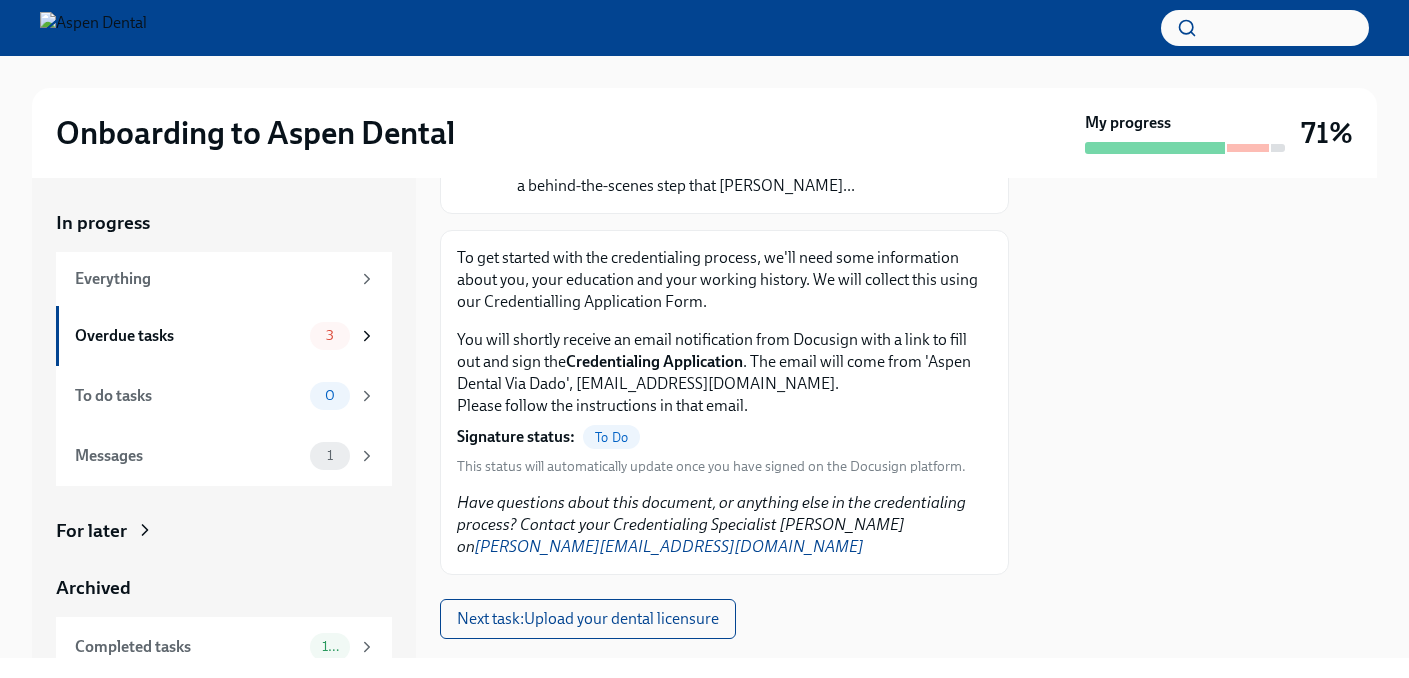 scroll, scrollTop: 220, scrollLeft: 0, axis: vertical 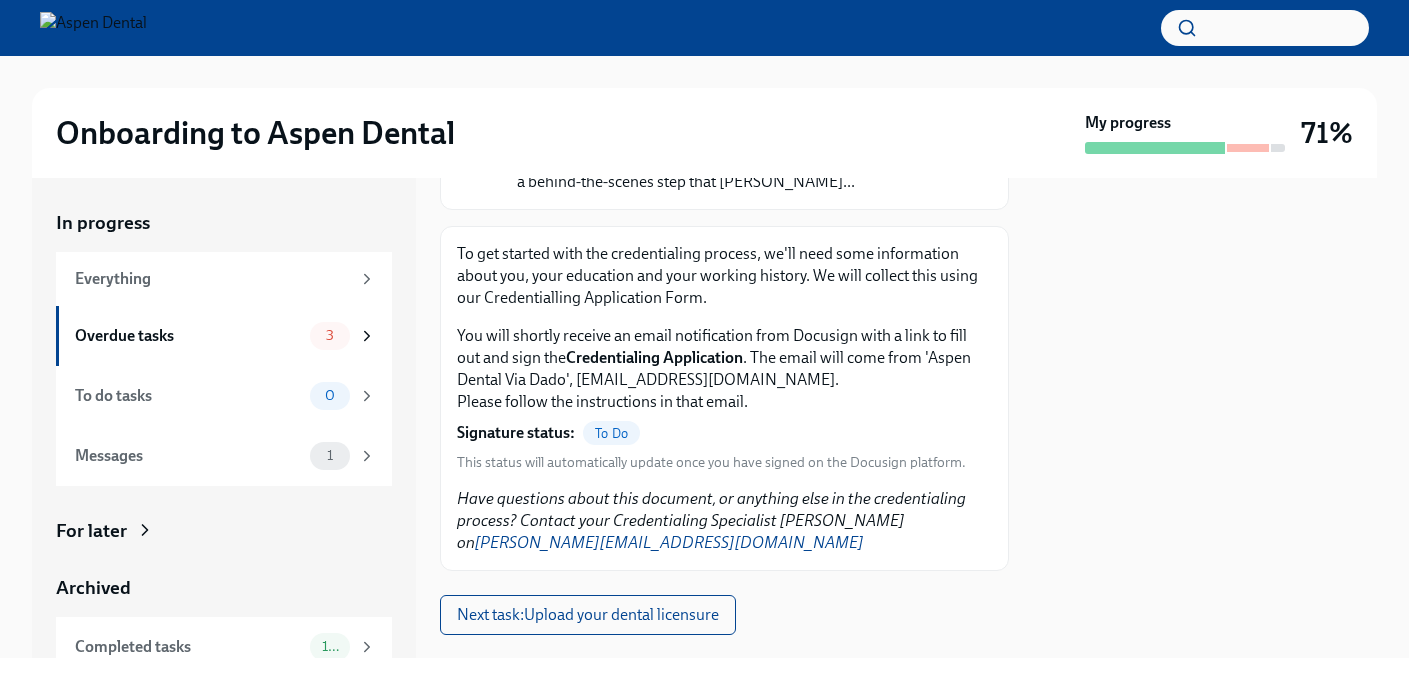 click on "To Do" at bounding box center (611, 433) 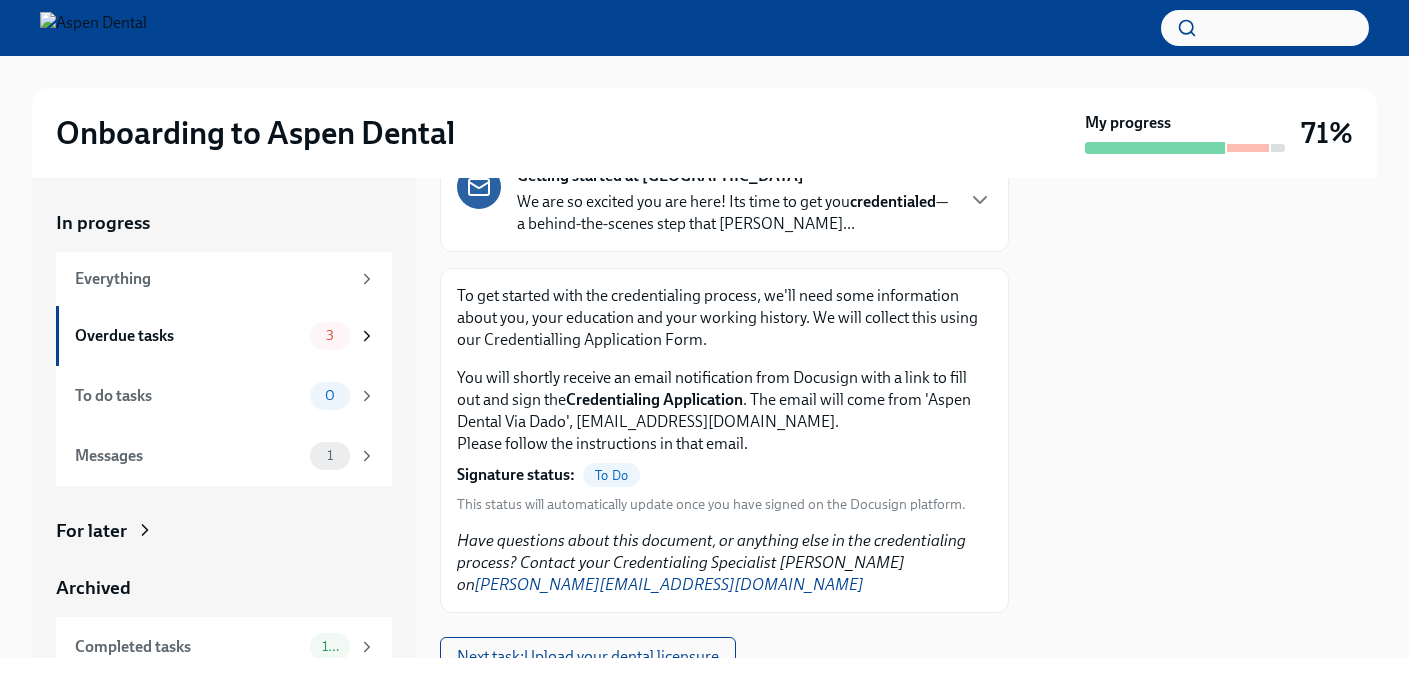 scroll, scrollTop: 108, scrollLeft: 0, axis: vertical 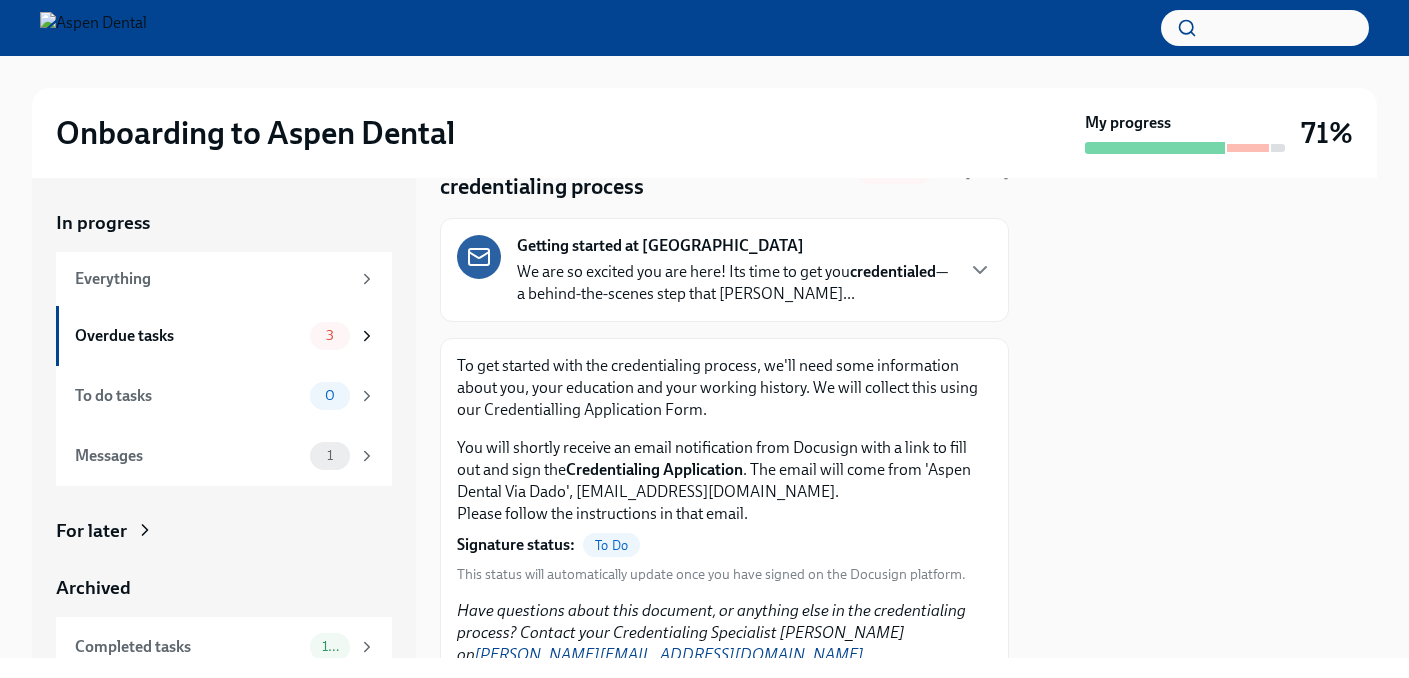 click on "credentialed" at bounding box center [893, 271] 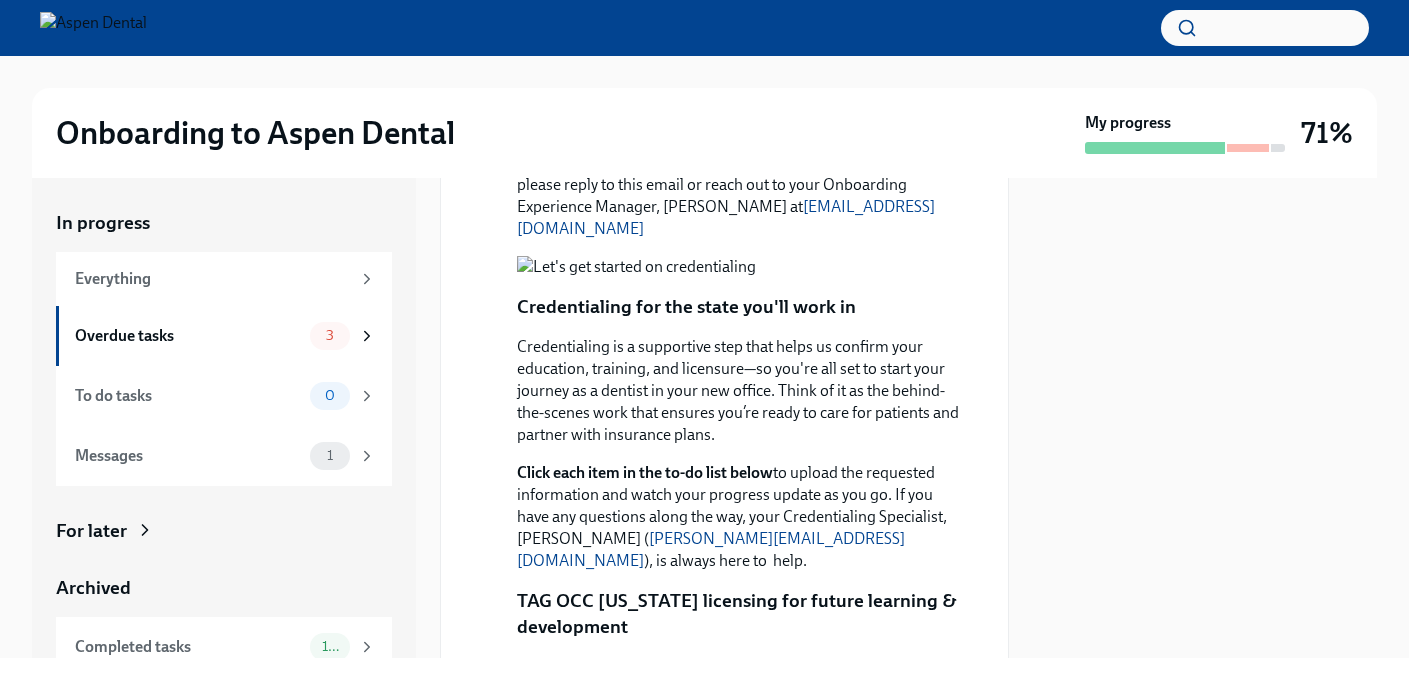 scroll, scrollTop: 1009, scrollLeft: 0, axis: vertical 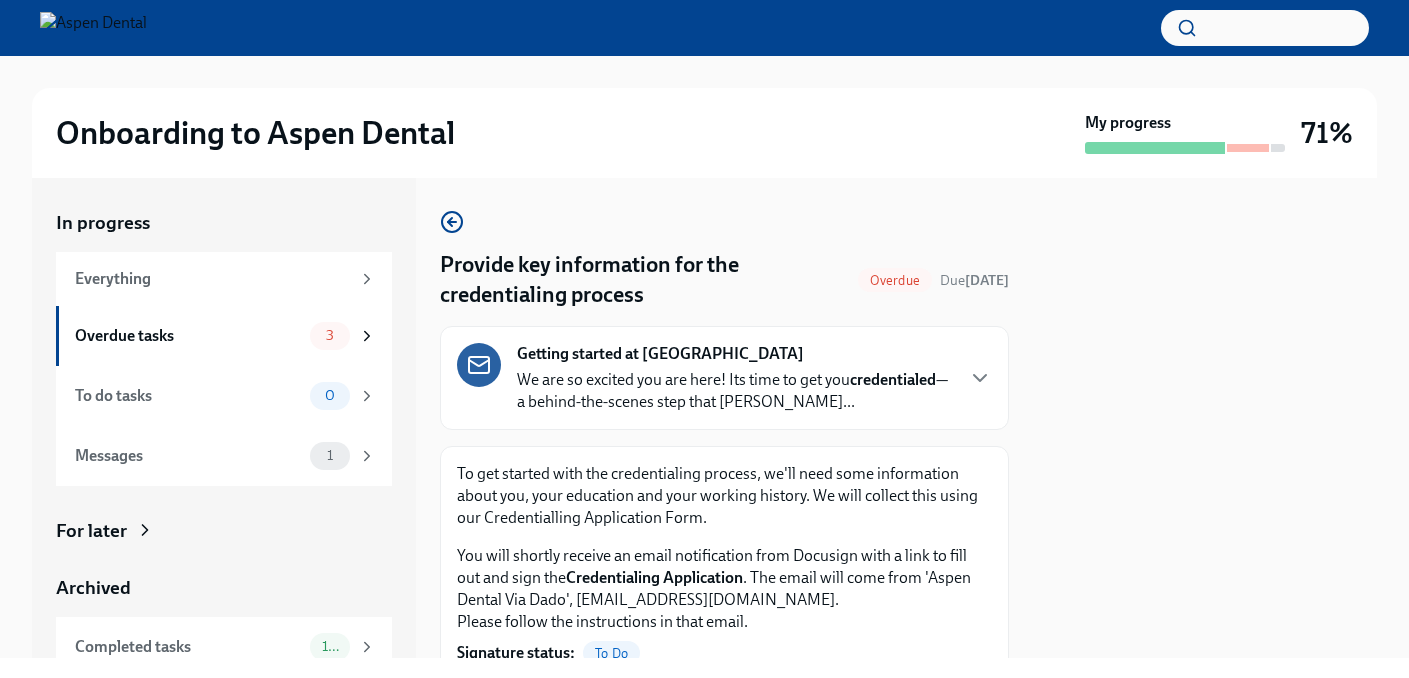 click on "Provide key information for the credentialing process" at bounding box center (645, 280) 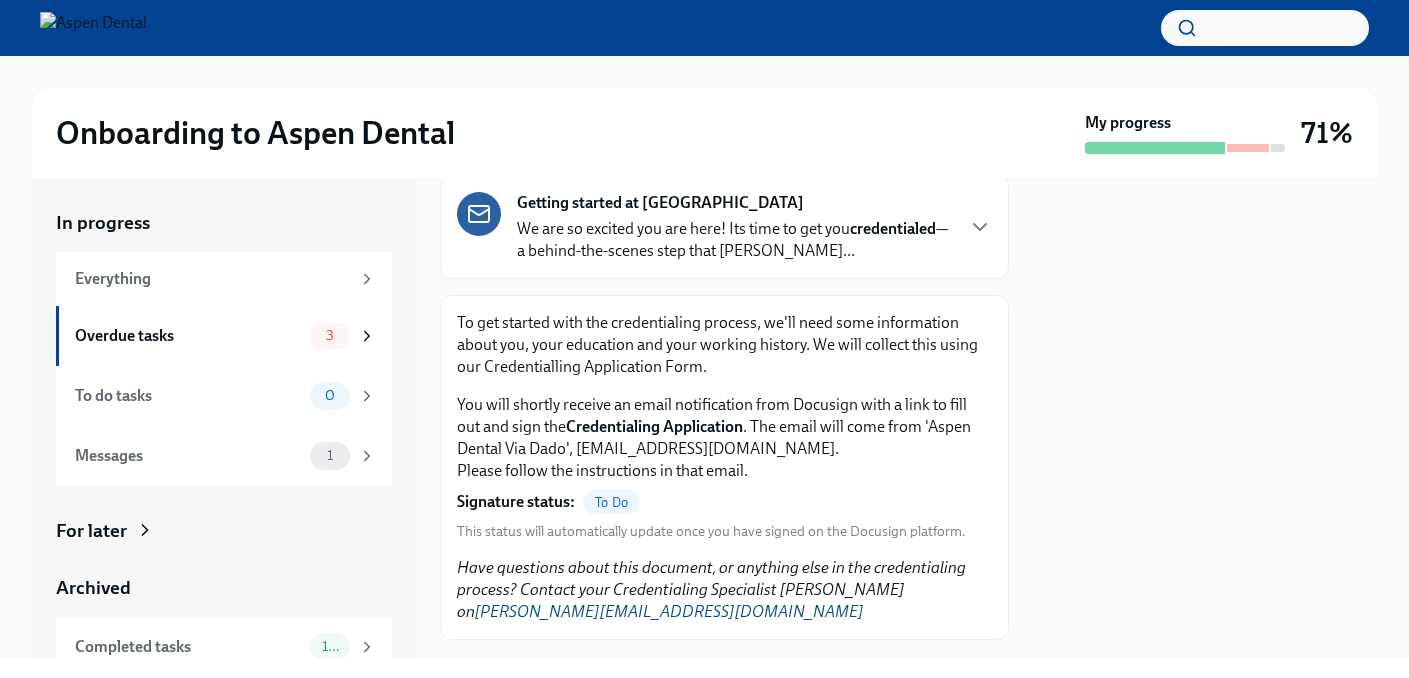 scroll, scrollTop: 153, scrollLeft: 0, axis: vertical 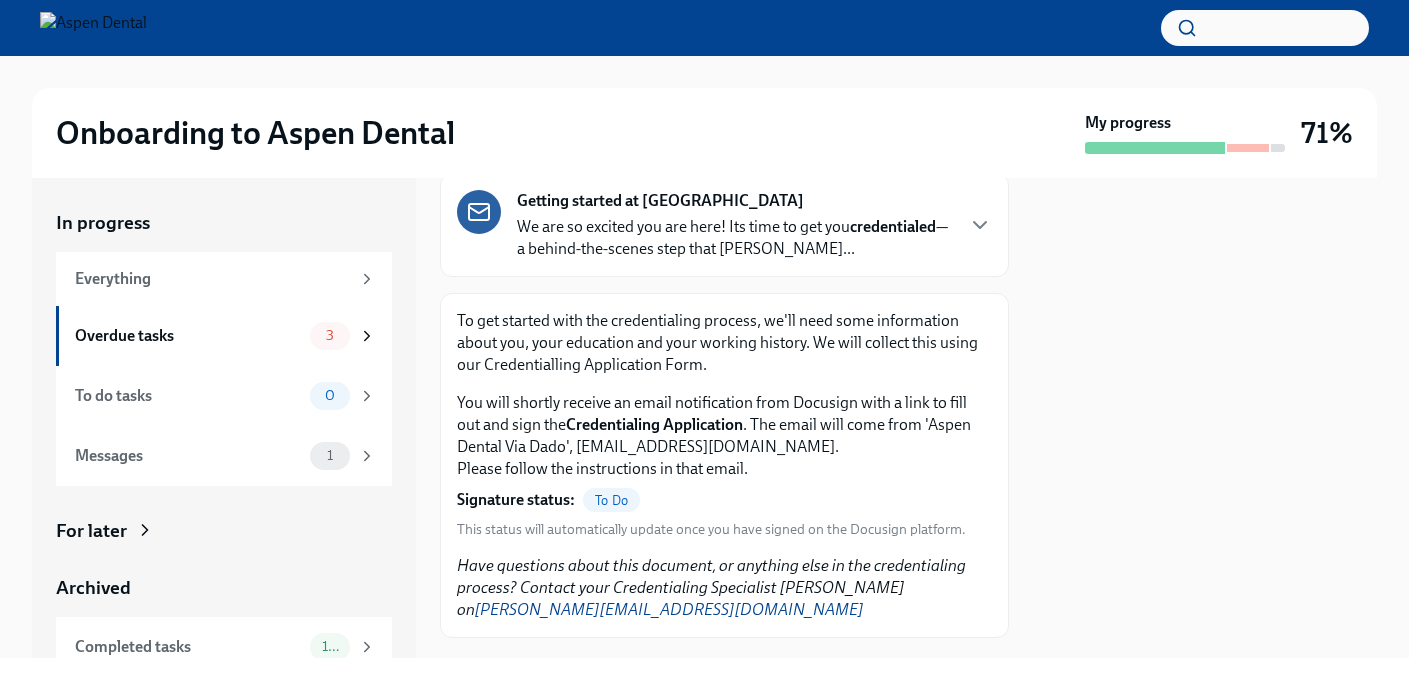click on "To Do" at bounding box center (611, 500) 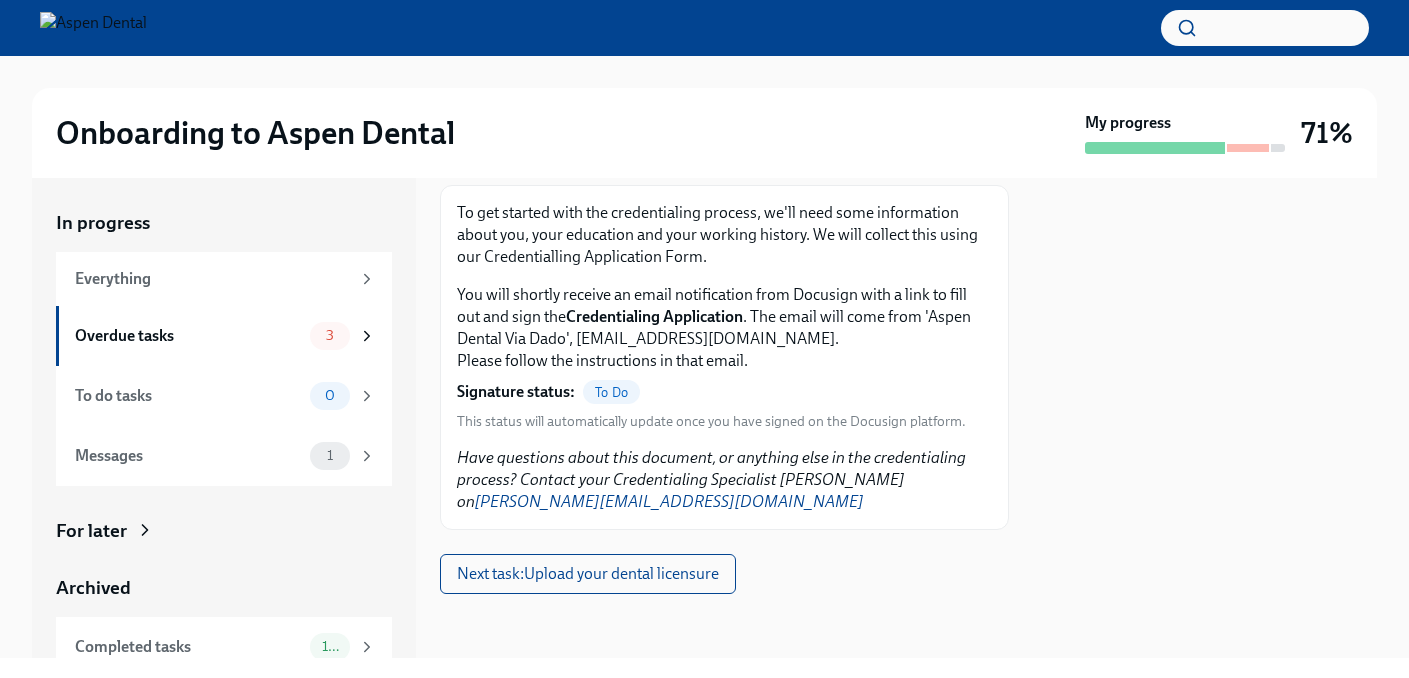 scroll, scrollTop: 0, scrollLeft: 0, axis: both 